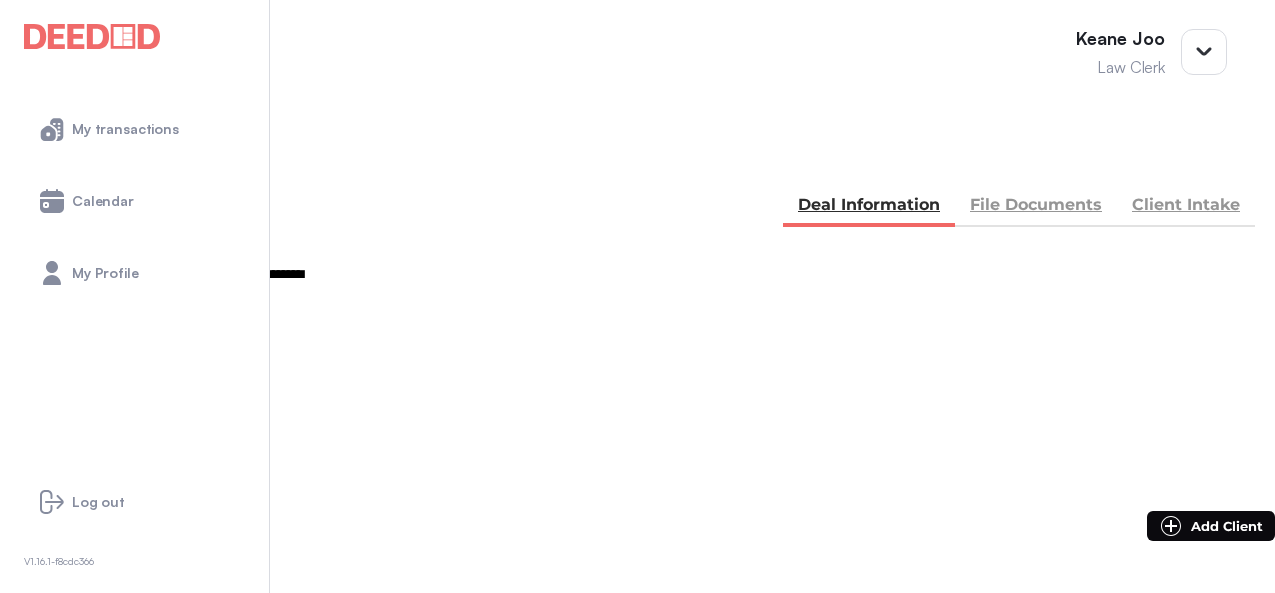 scroll, scrollTop: 300, scrollLeft: 0, axis: vertical 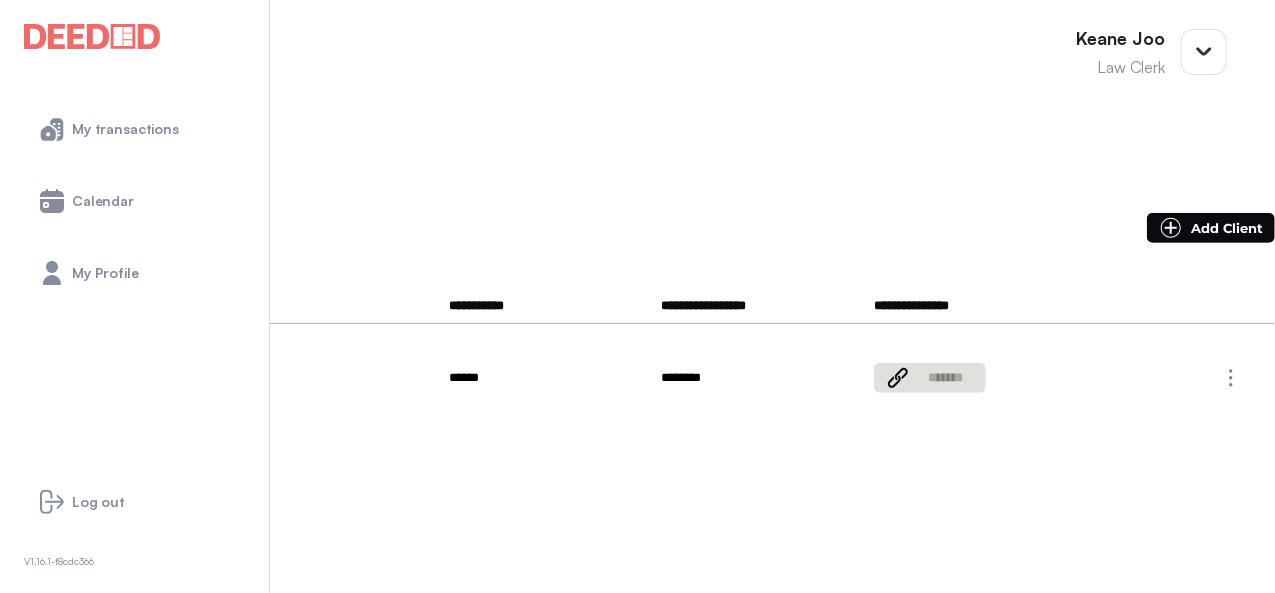 click on "**********" at bounding box center [224, 403] 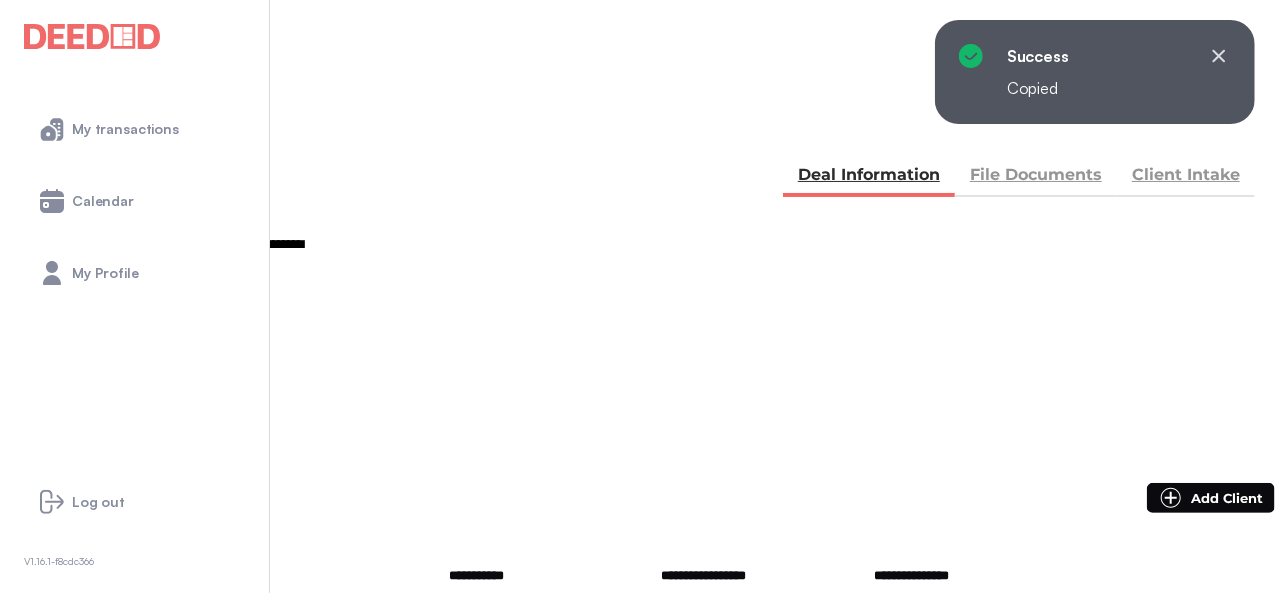 scroll, scrollTop: 0, scrollLeft: 0, axis: both 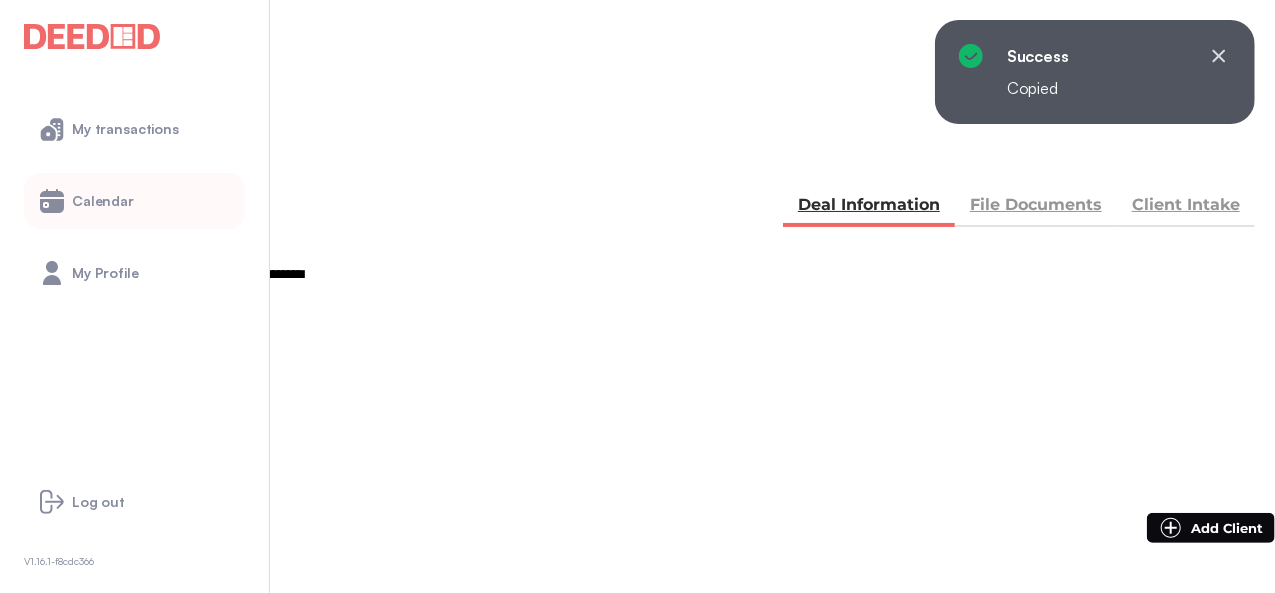 click on "Calendar" at bounding box center (134, 201) 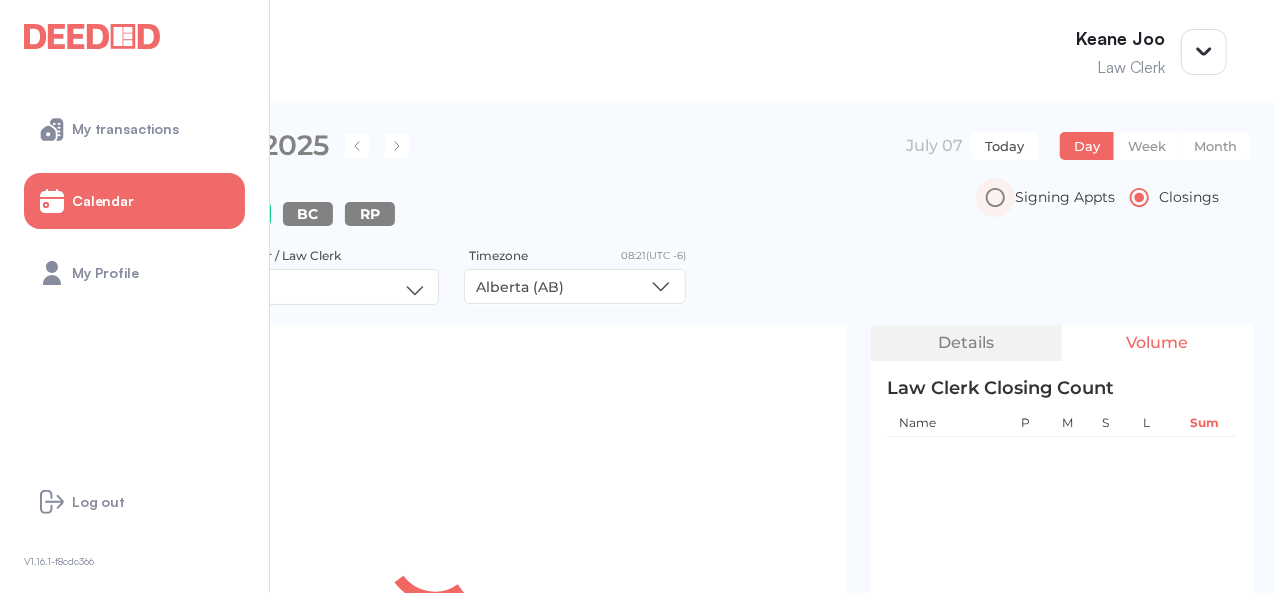 click on "Signing Appts" at bounding box center (1065, 197) 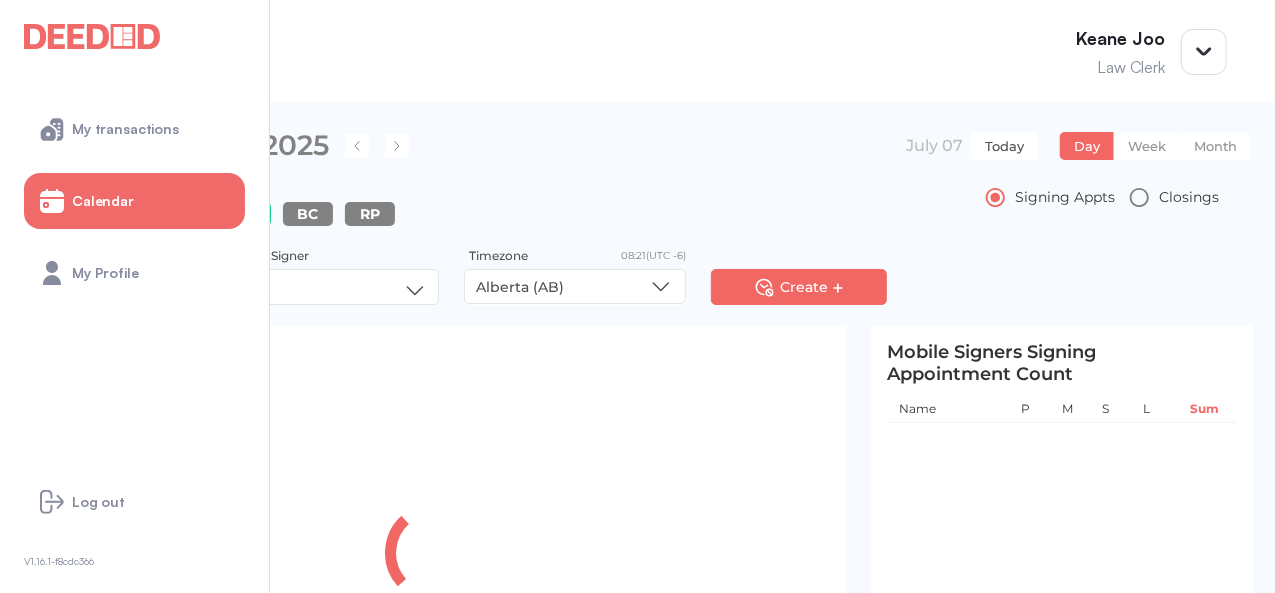 click on "Today" at bounding box center (1004, 146) 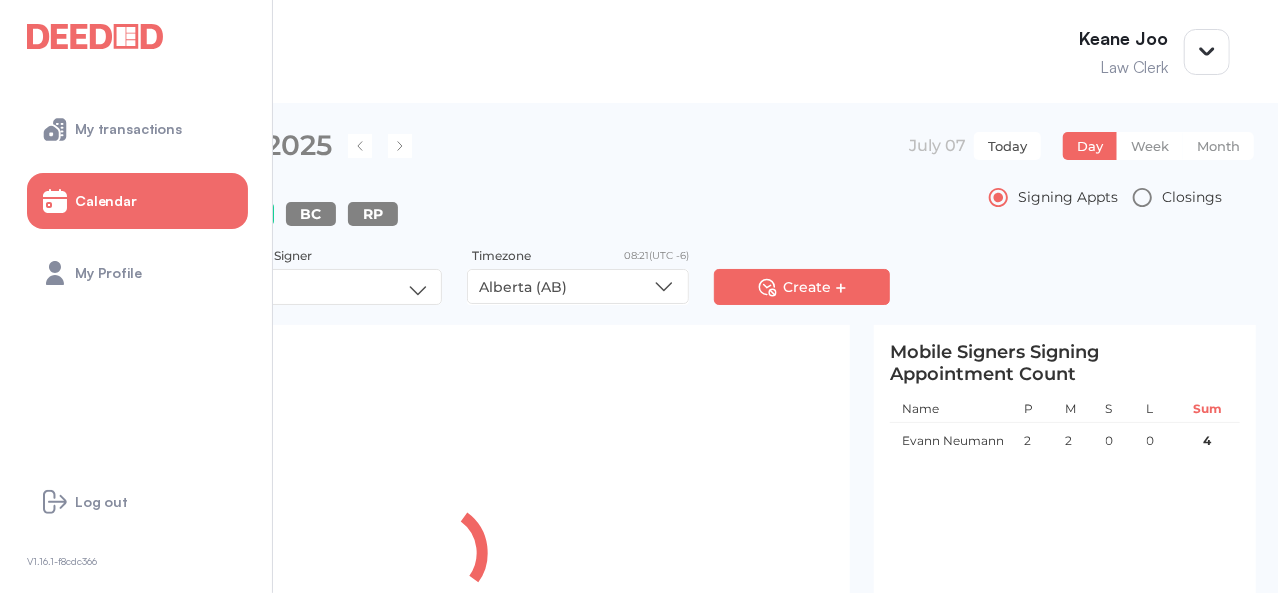 scroll, scrollTop: 105, scrollLeft: 0, axis: vertical 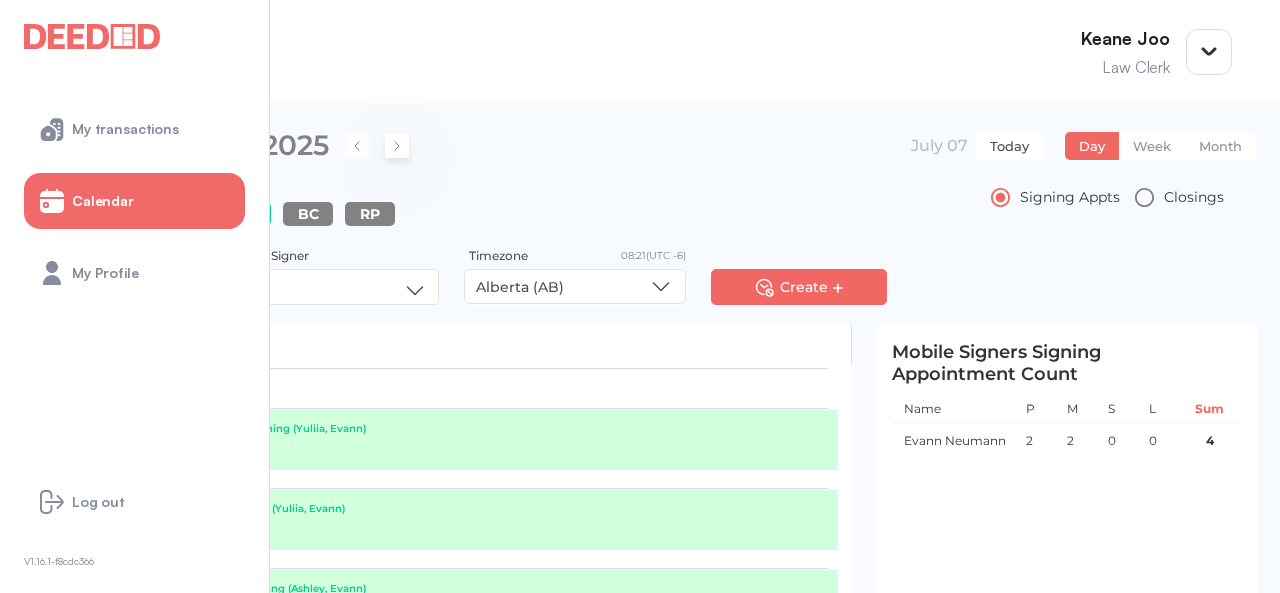 click at bounding box center (397, 146) 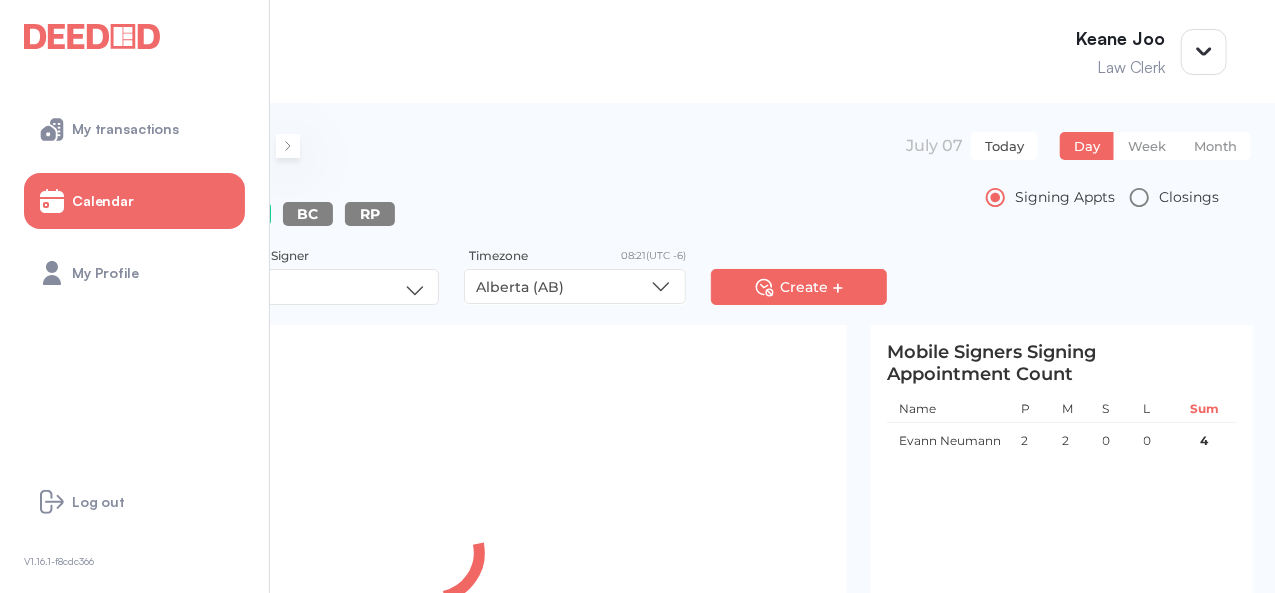 click at bounding box center (288, 146) 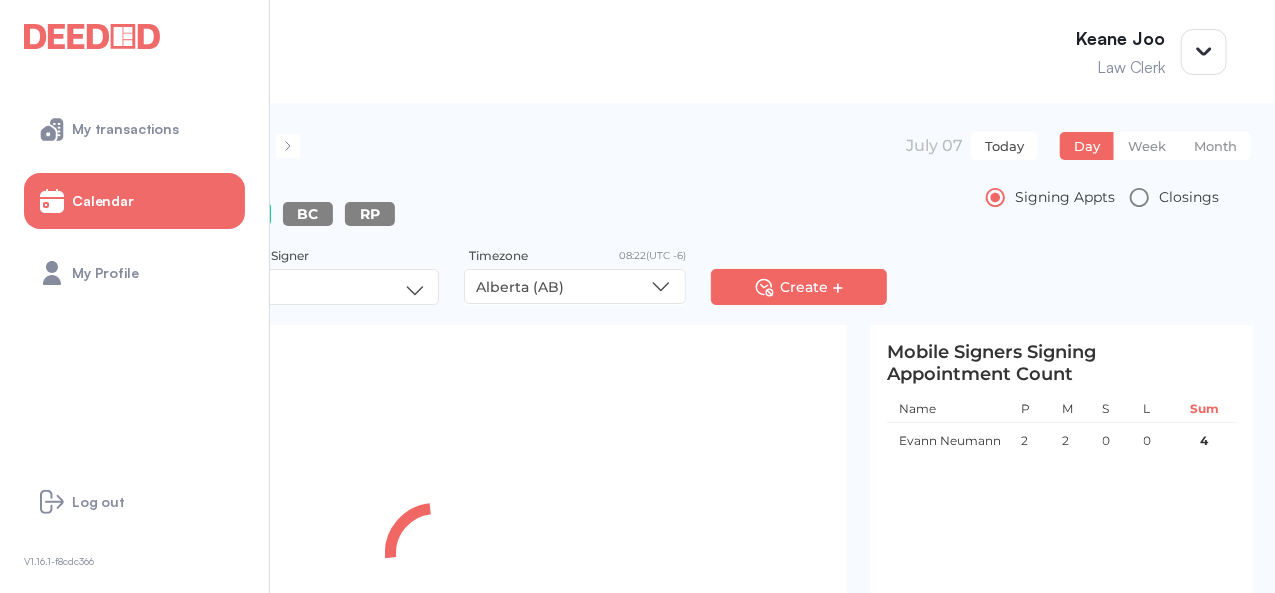 click on "**********" at bounding box center (647, 158) 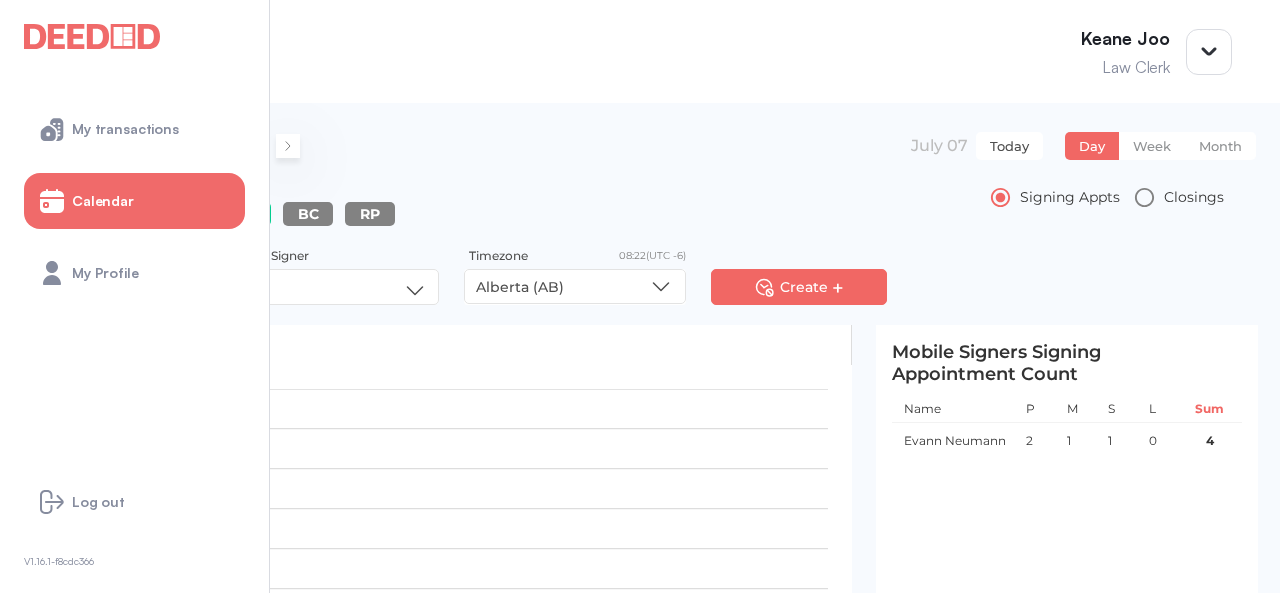 click at bounding box center (288, 146) 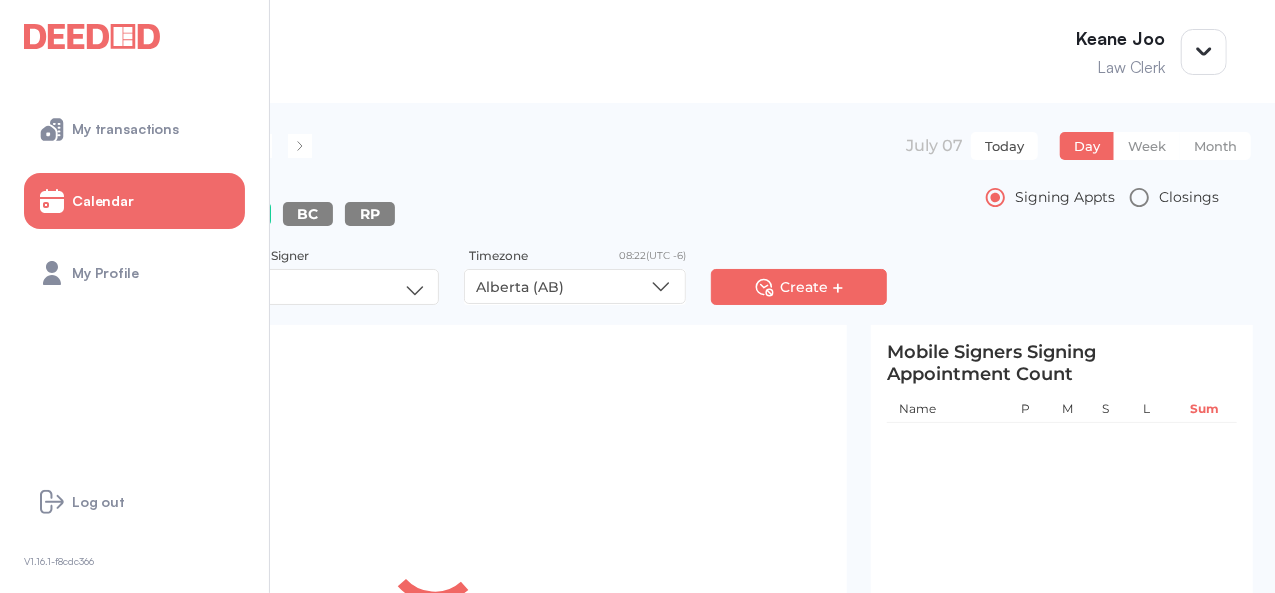 click on "**********" at bounding box center [647, 158] 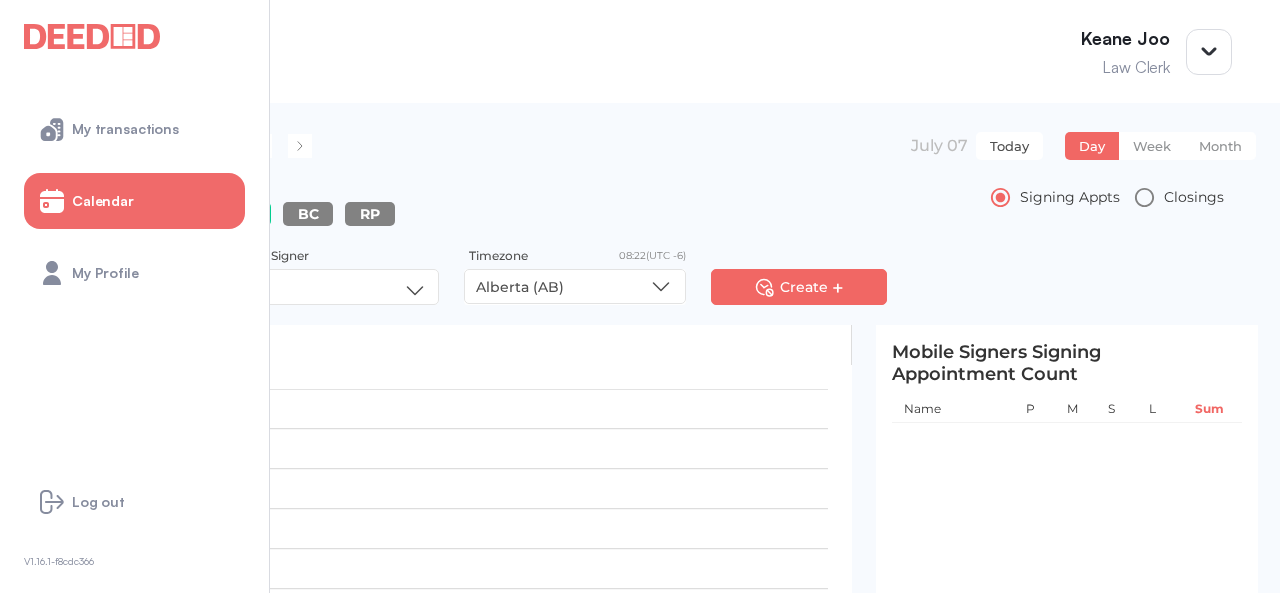 click on "**********" at bounding box center [640, 204] 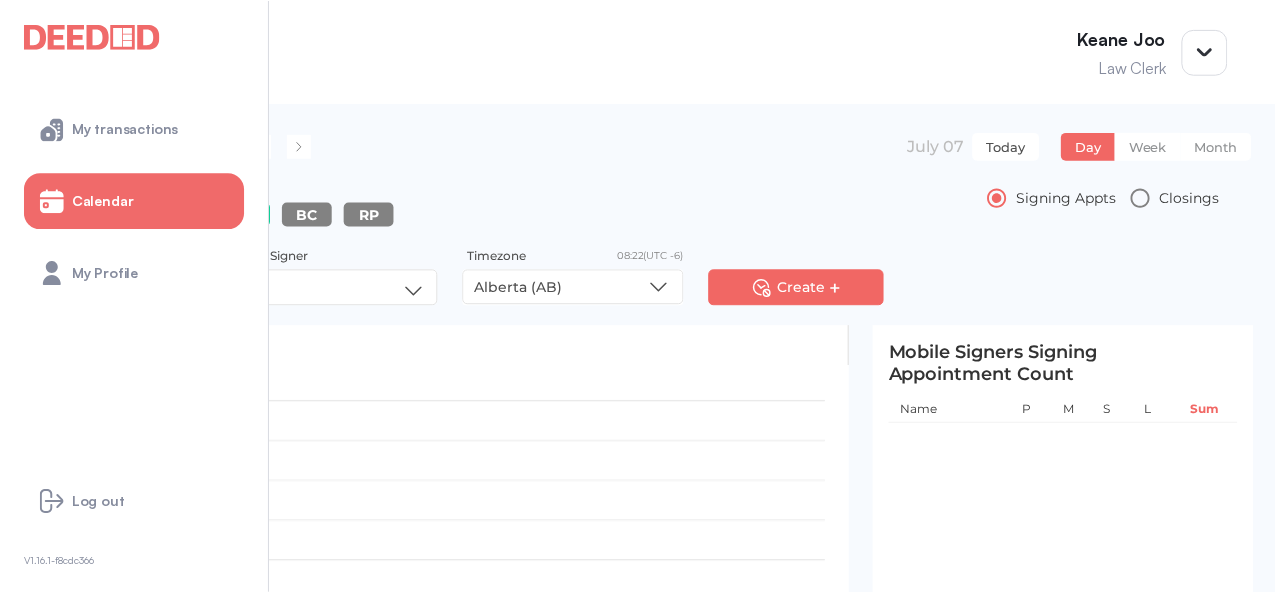 scroll, scrollTop: 300, scrollLeft: 0, axis: vertical 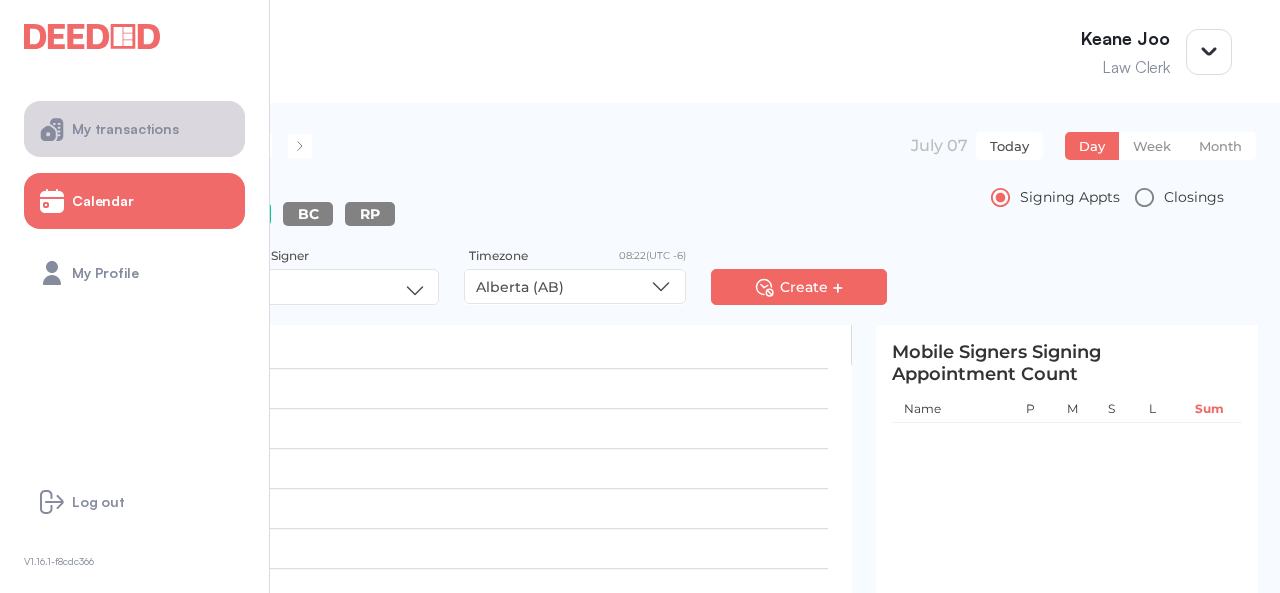click on "My transactions" at bounding box center (125, 129) 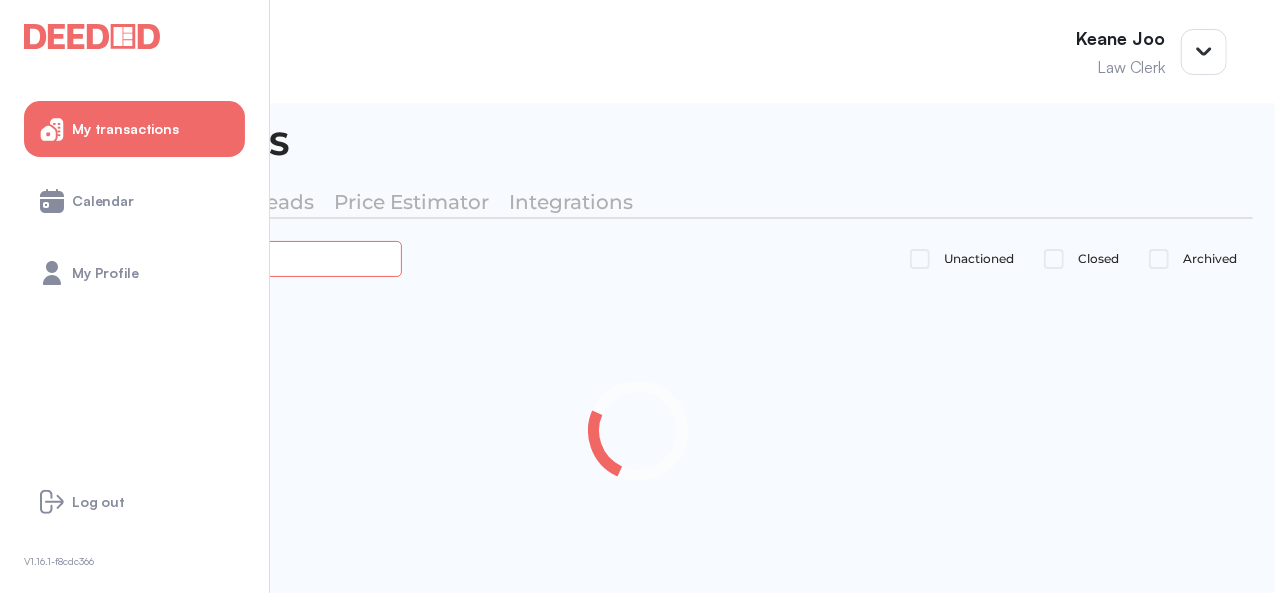 click at bounding box center (224, 258) 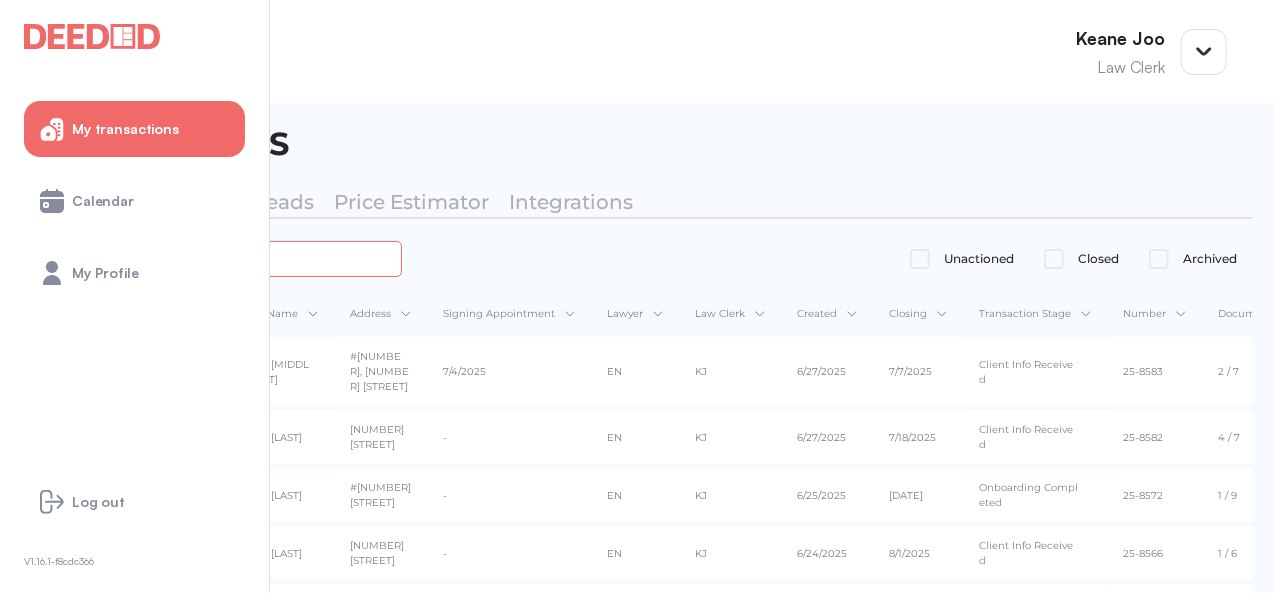 click at bounding box center [224, 258] 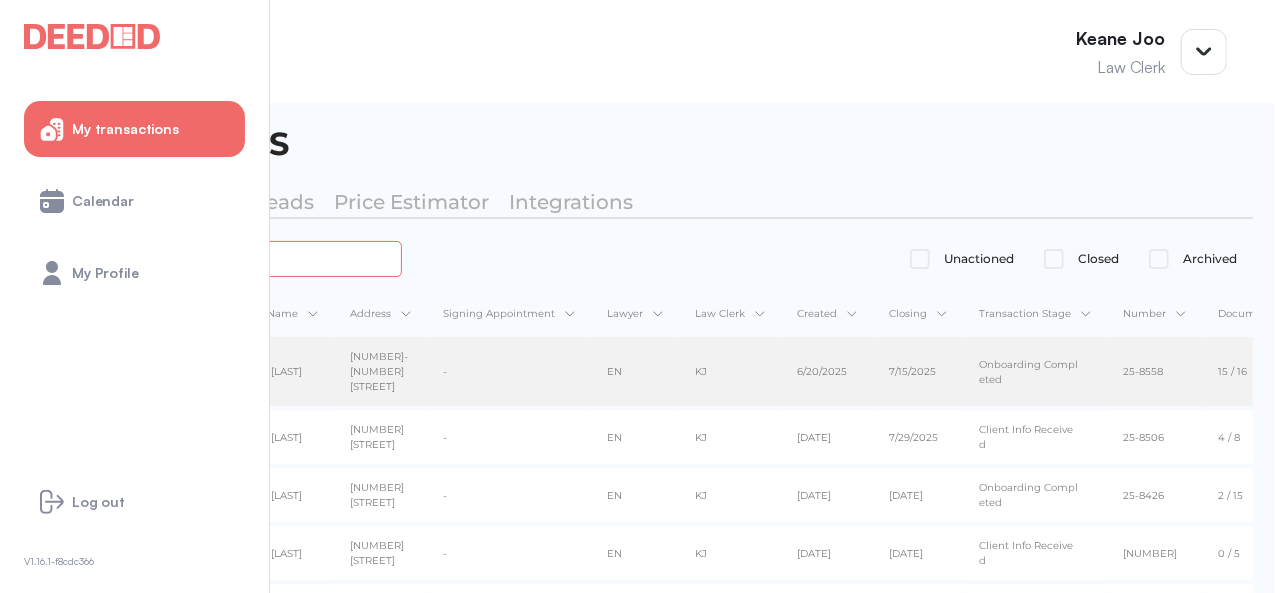 type on "***" 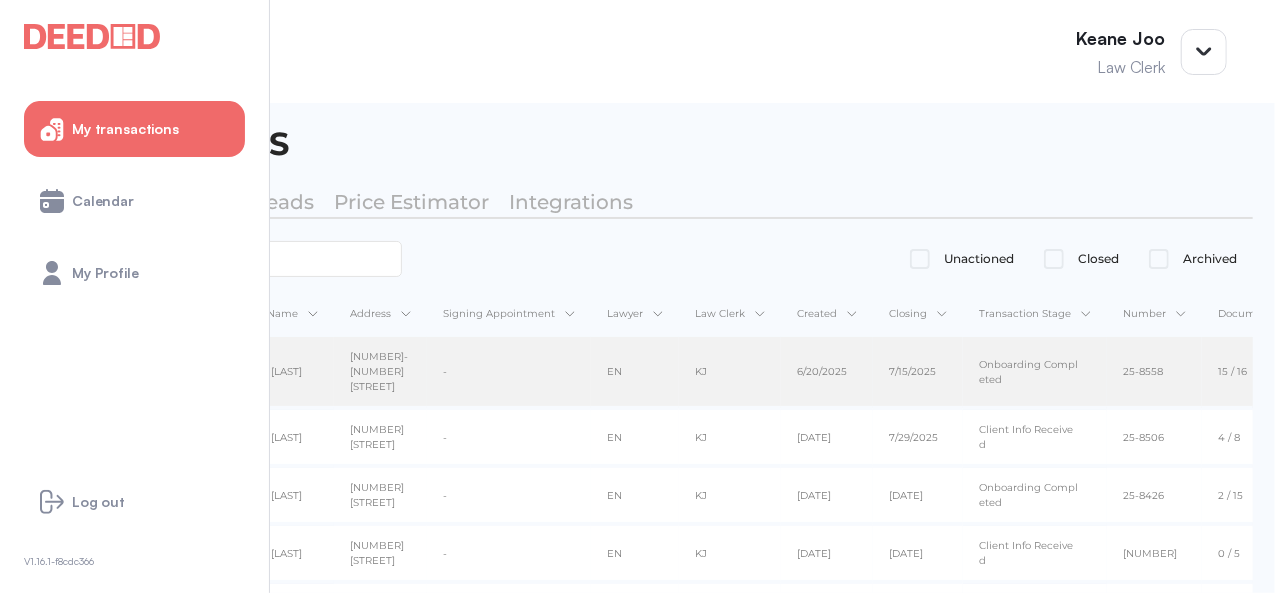 click on "[FIRST] [LAST]" at bounding box center (276, 371) 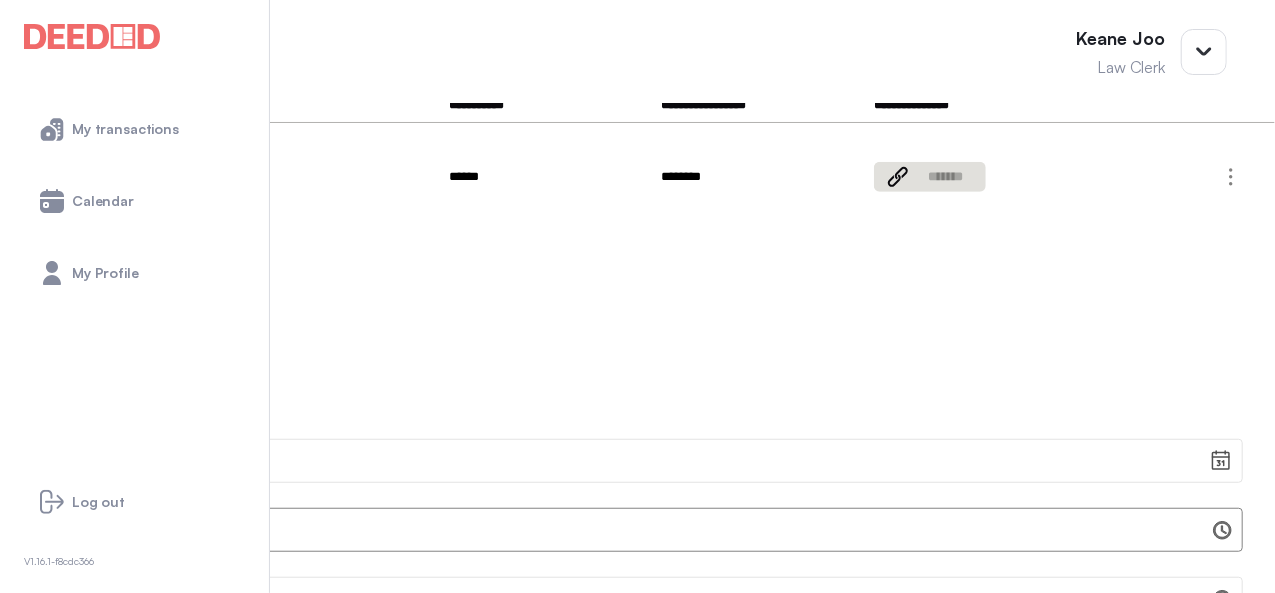 scroll, scrollTop: 600, scrollLeft: 0, axis: vertical 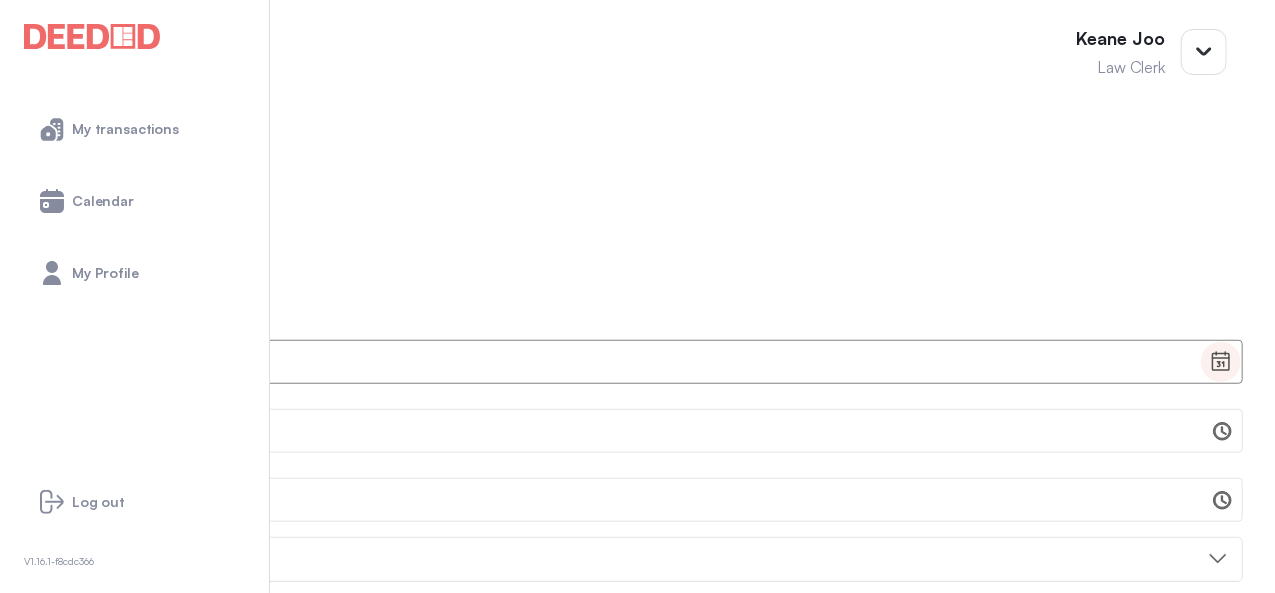 click on "Appointment Date ​" at bounding box center [1221, 362] 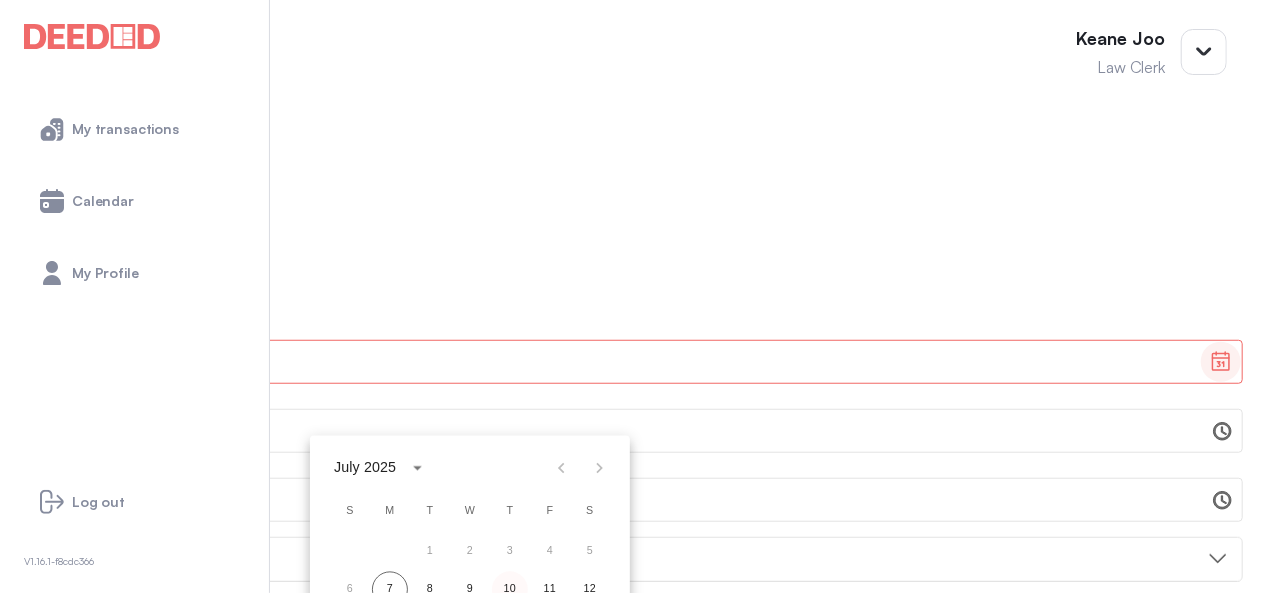 click on "10" at bounding box center (510, 552) 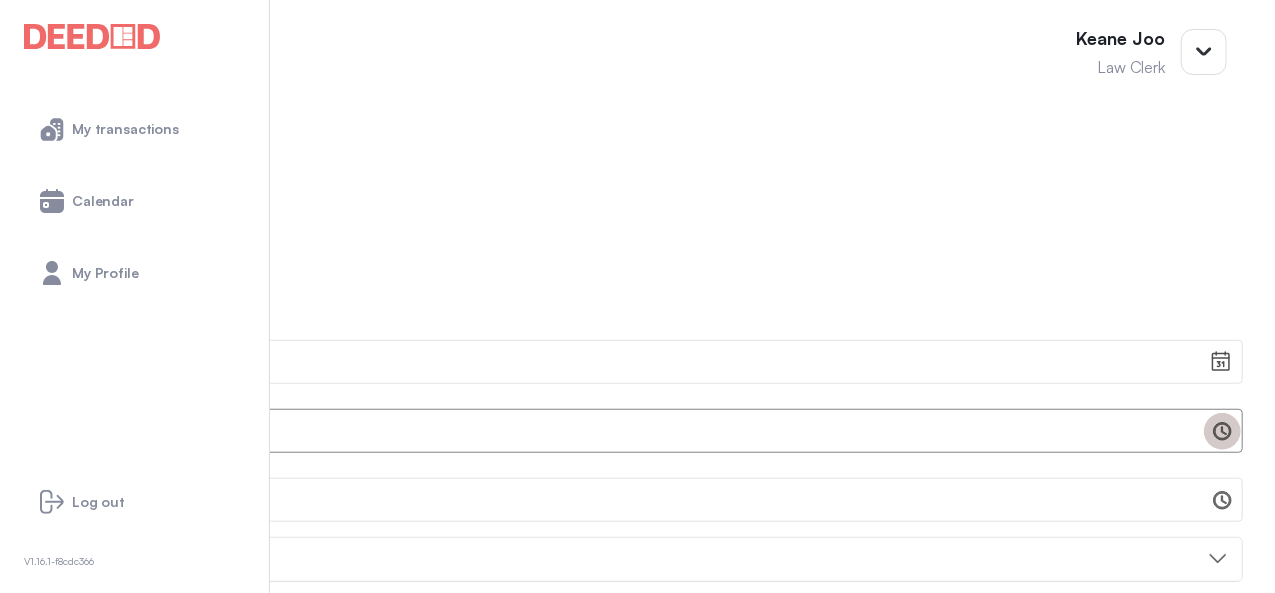 click on "Start Time ​" at bounding box center (1222, 431) 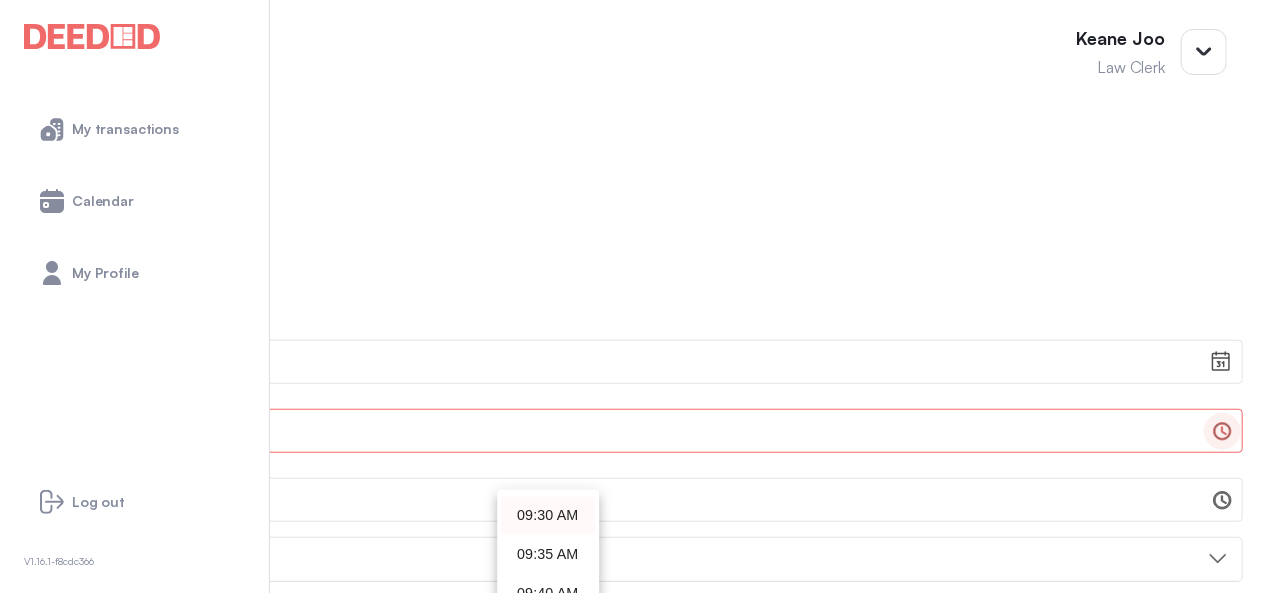 scroll, scrollTop: 4400, scrollLeft: 0, axis: vertical 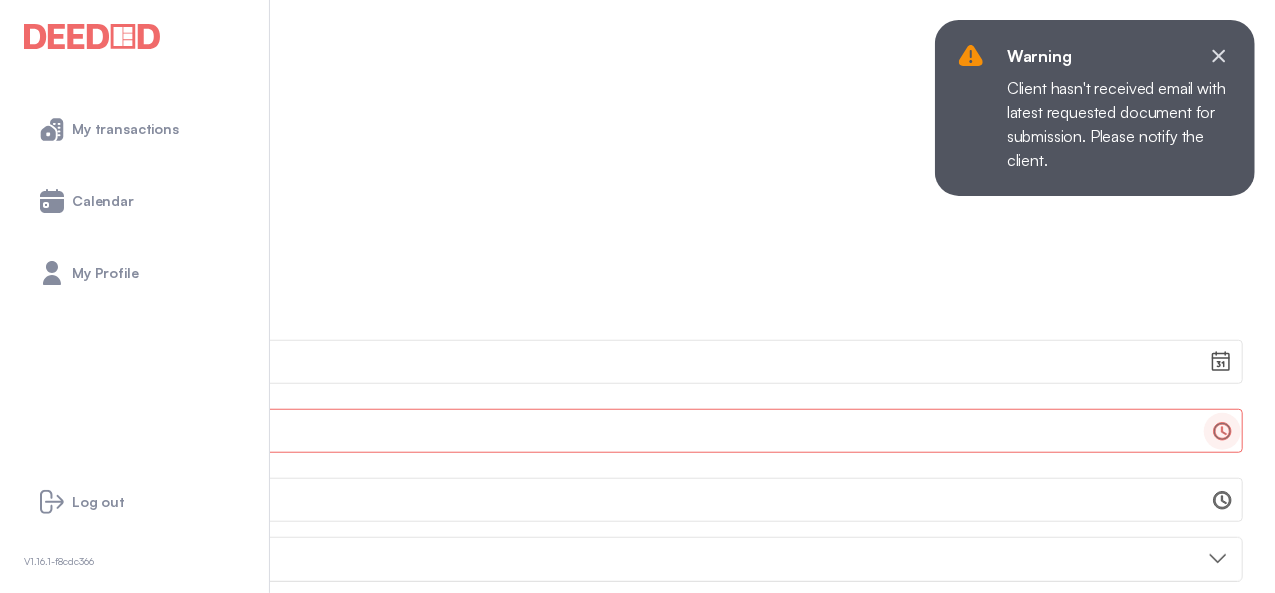 click on "09:30 AM" at bounding box center (548, 2303) 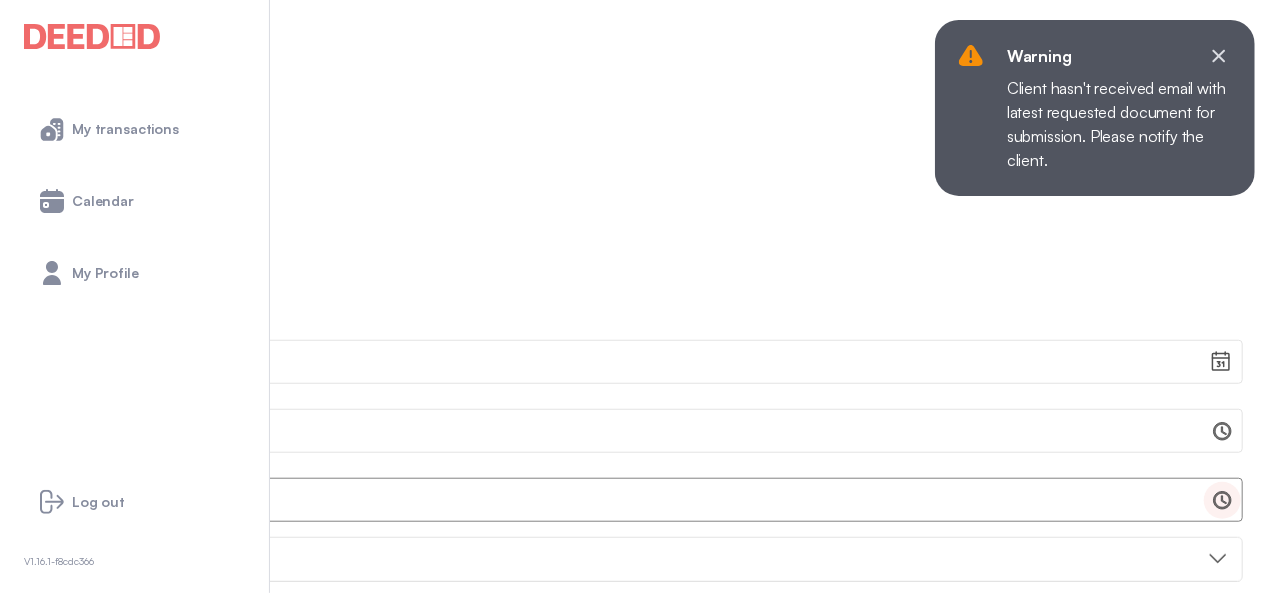 scroll, scrollTop: 4494, scrollLeft: 0, axis: vertical 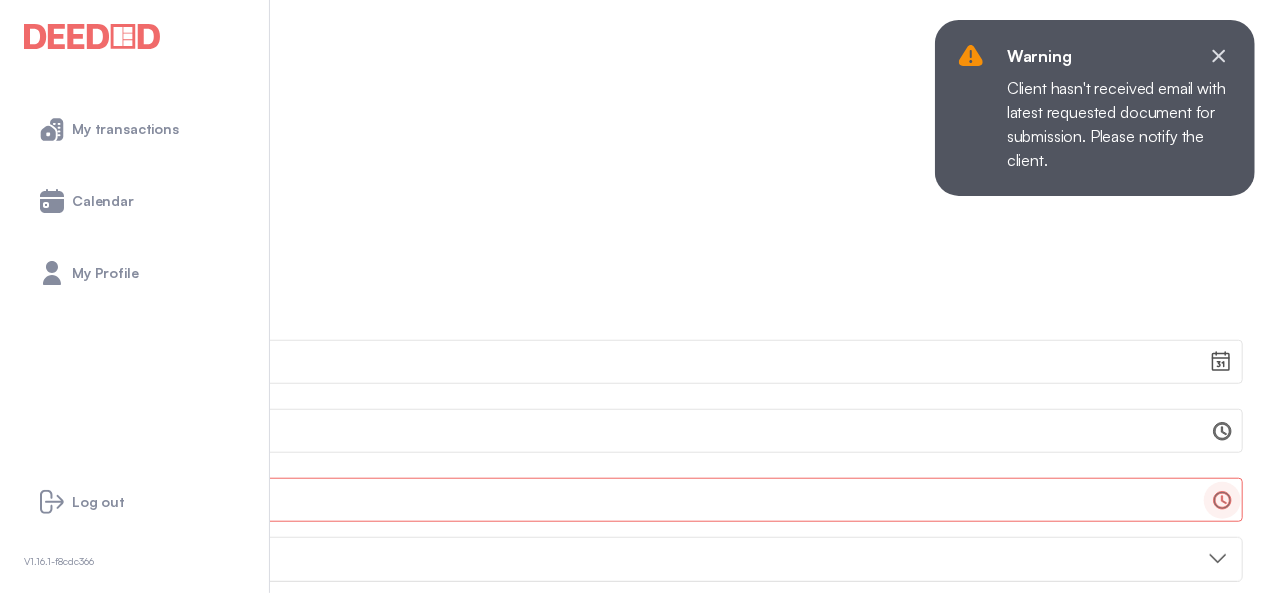 click on "10:15 AM" at bounding box center [735, 2090] 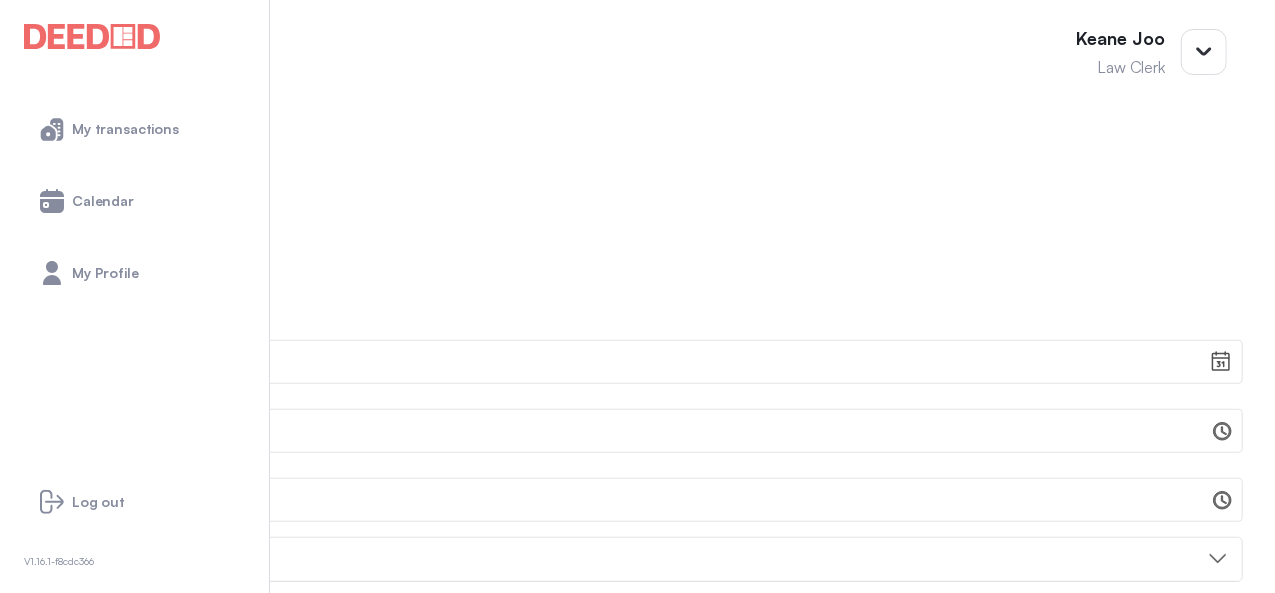 scroll, scrollTop: 0, scrollLeft: 0, axis: both 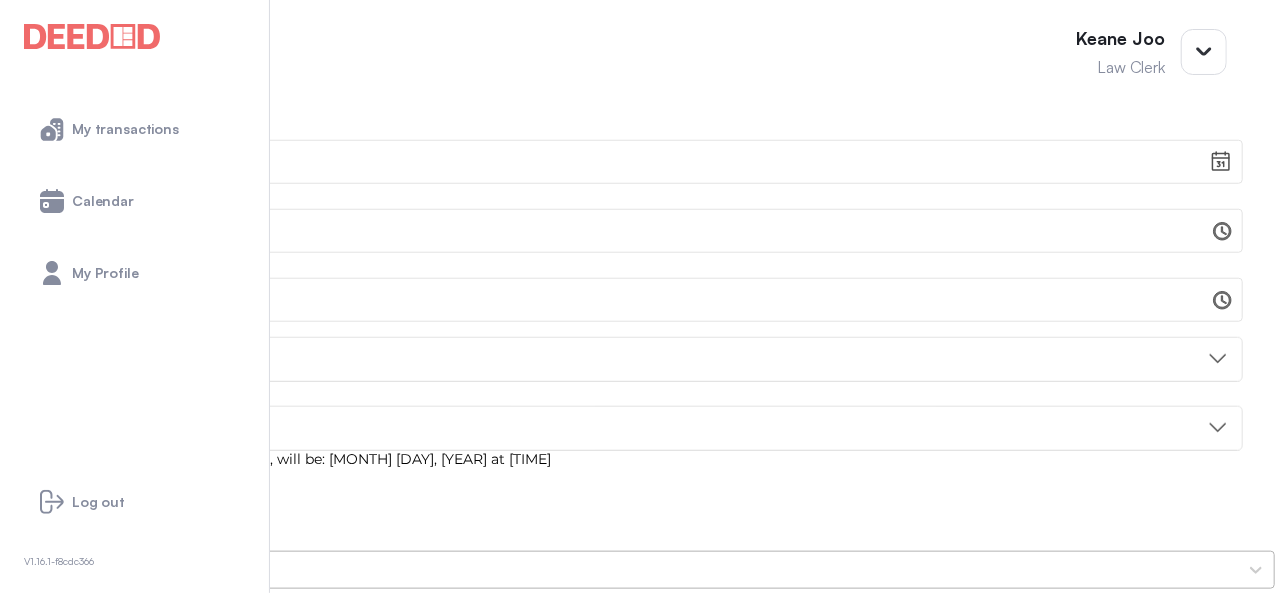 click on "No option" at bounding box center [619, 570] 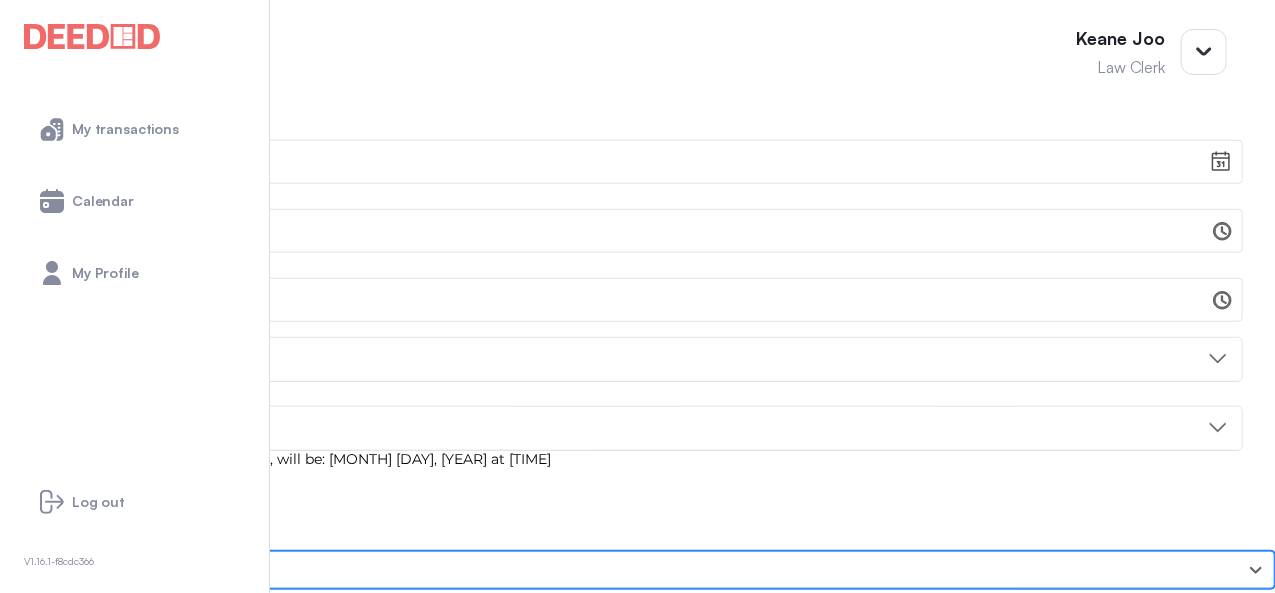 click on "Evann Neumann" at bounding box center [637, 756] 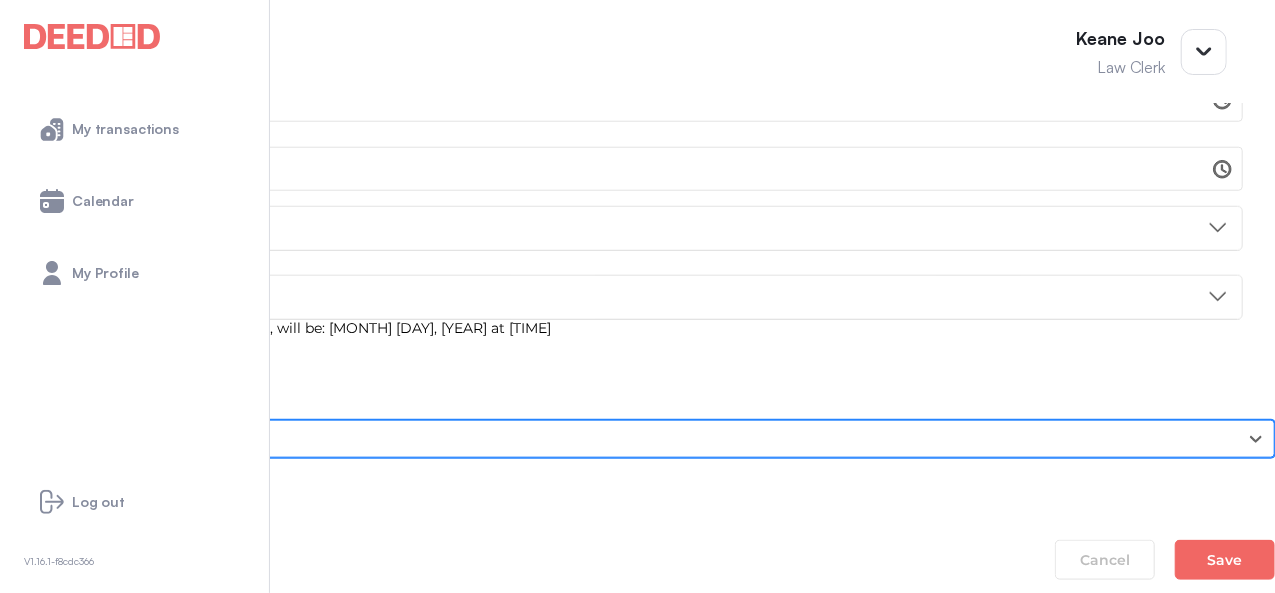 scroll, scrollTop: 900, scrollLeft: 0, axis: vertical 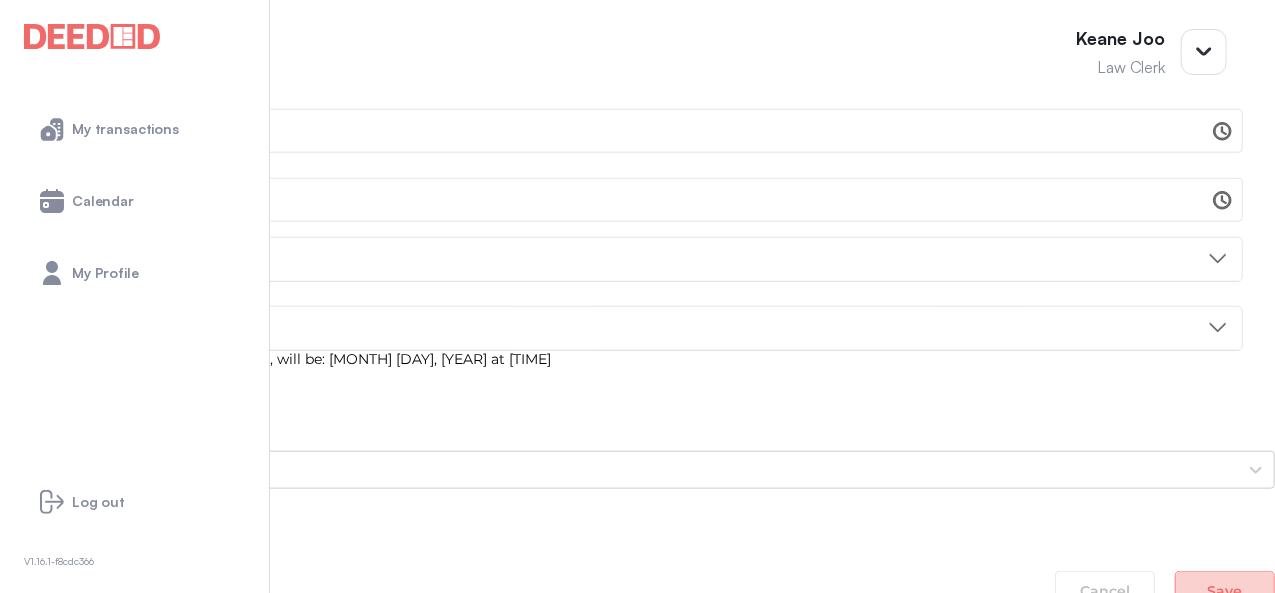 click on "Save" at bounding box center (1225, 591) 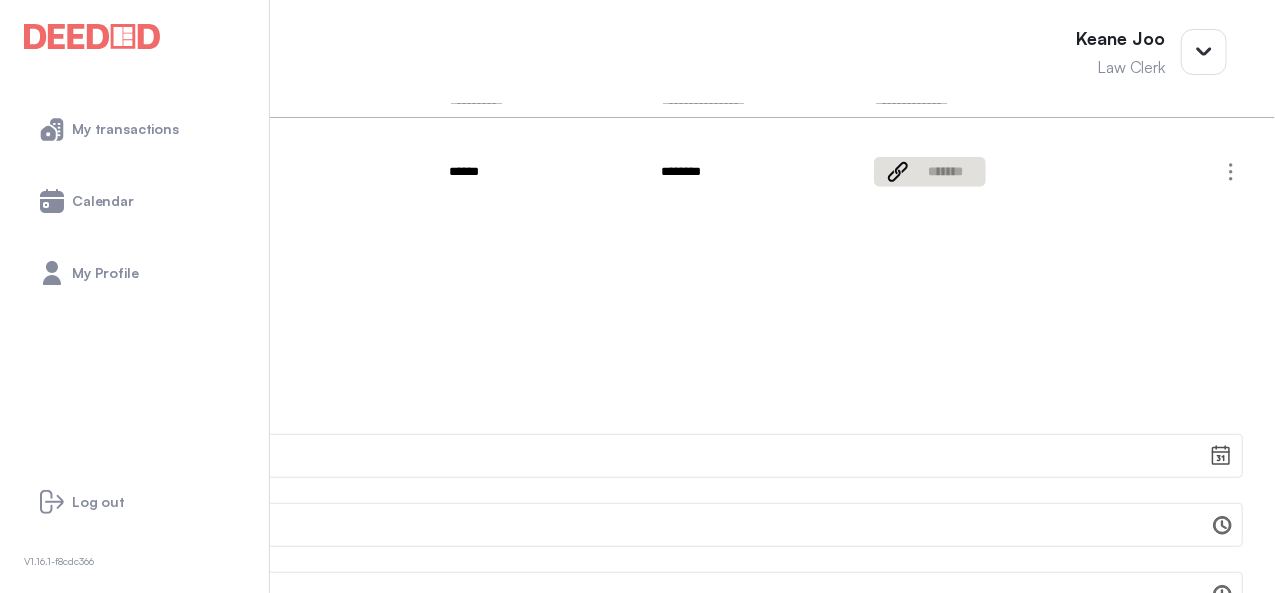 scroll, scrollTop: 600, scrollLeft: 0, axis: vertical 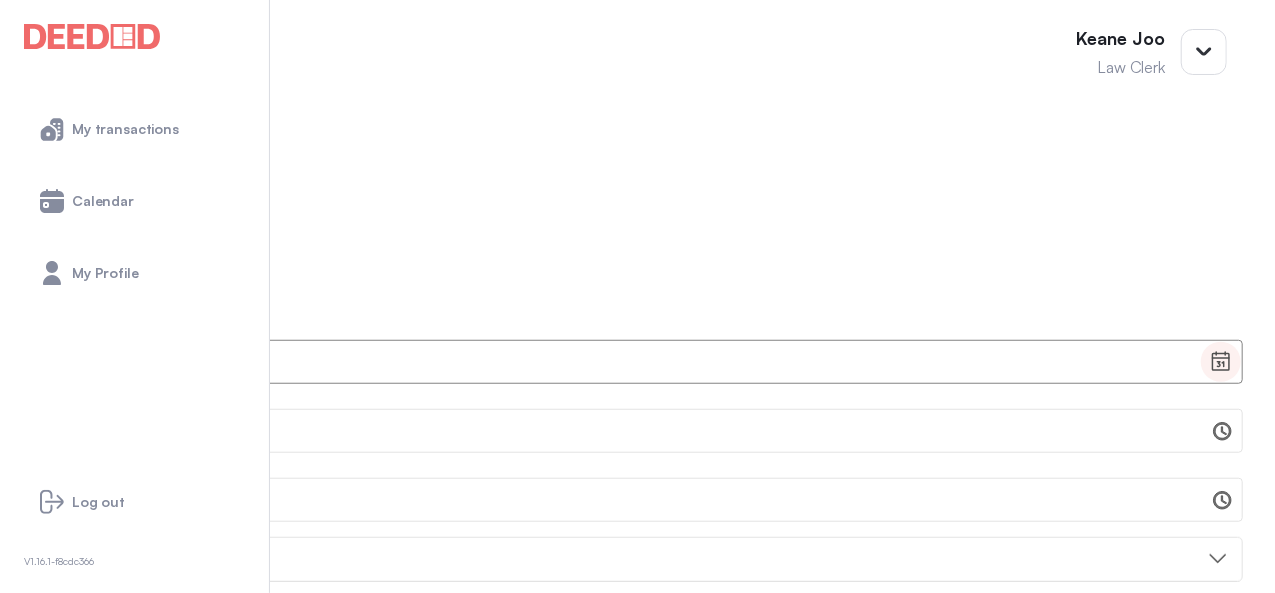 click at bounding box center [1221, 362] 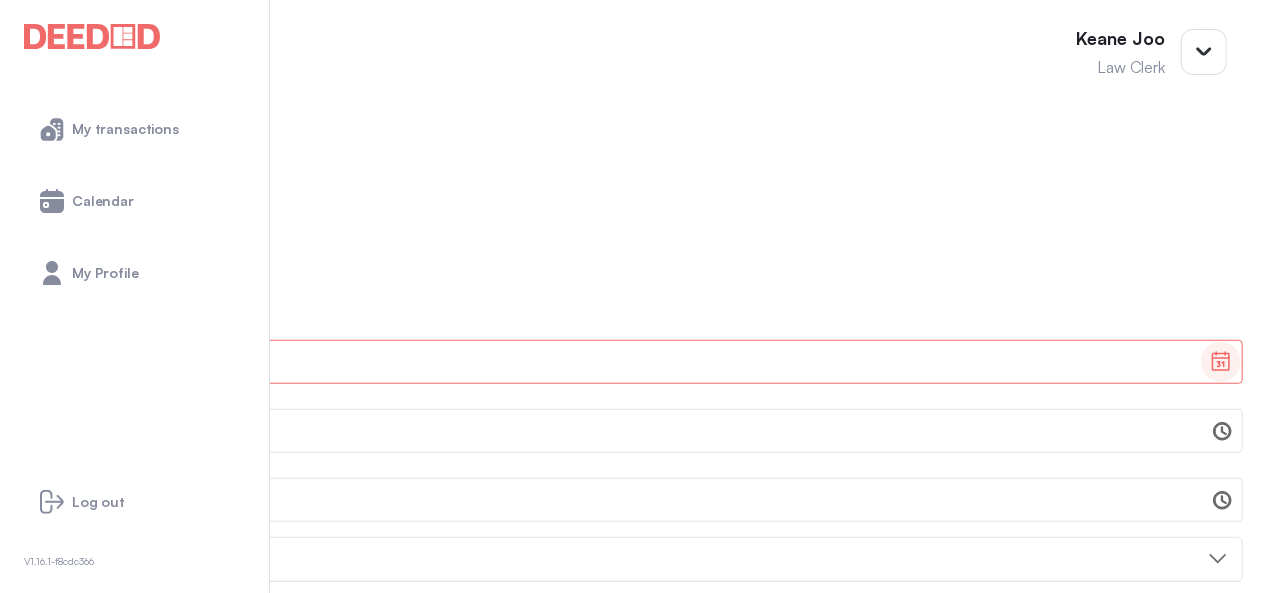 click on "9" at bounding box center (470, 1970) 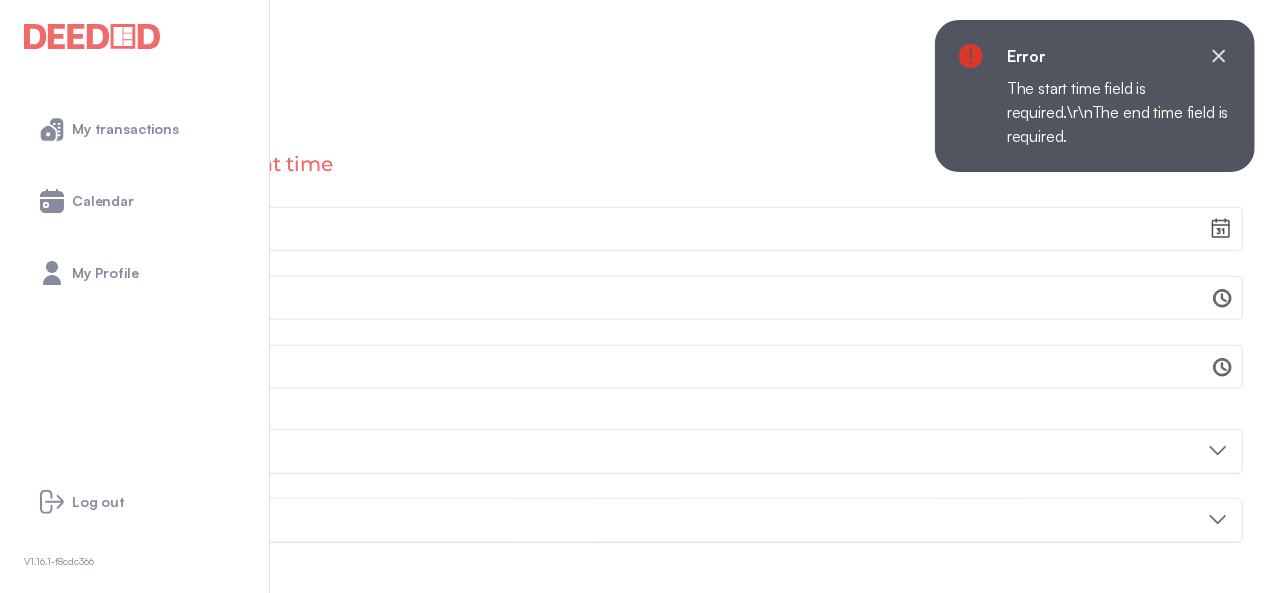 scroll, scrollTop: 700, scrollLeft: 0, axis: vertical 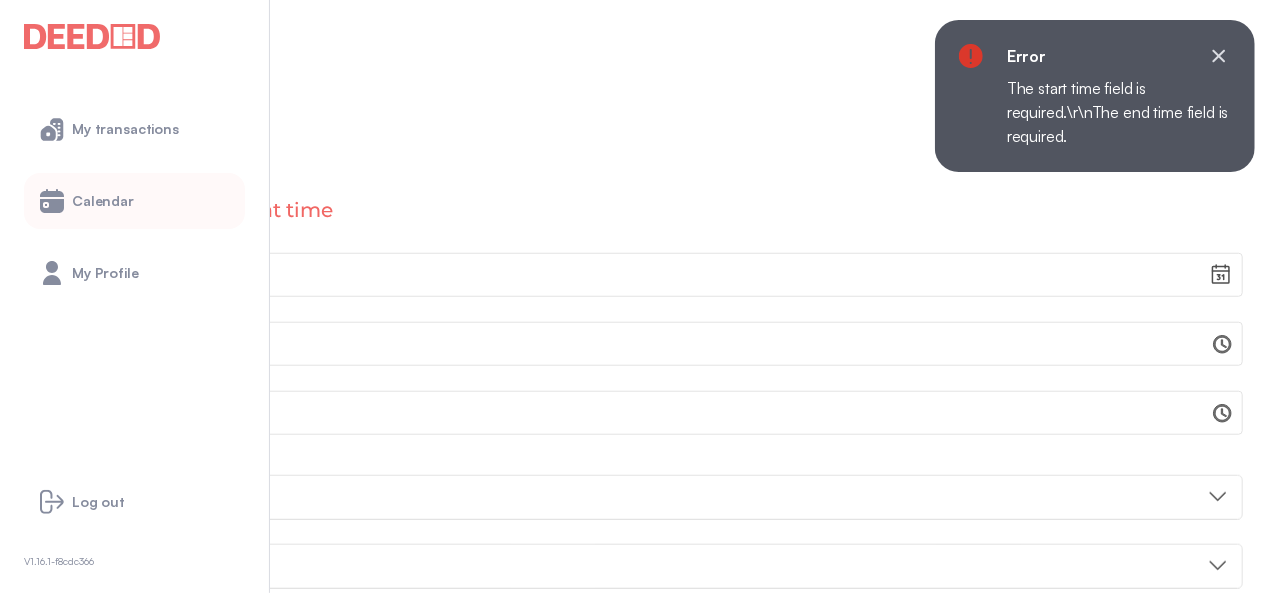 click on "Calendar" at bounding box center [134, 201] 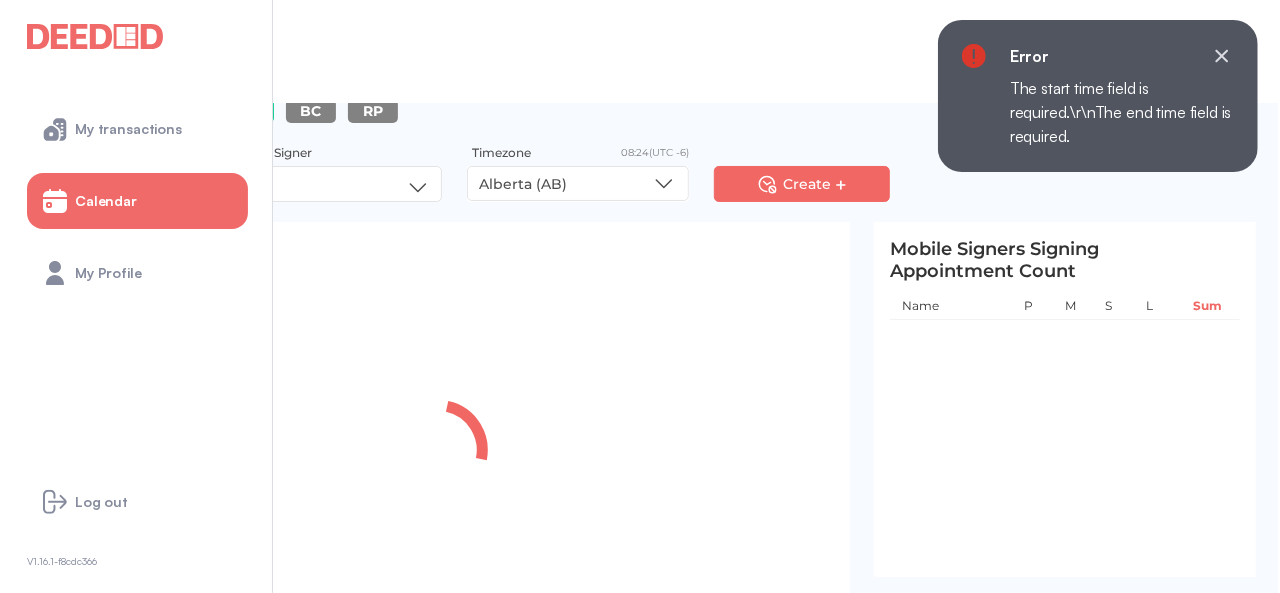 scroll, scrollTop: 0, scrollLeft: 0, axis: both 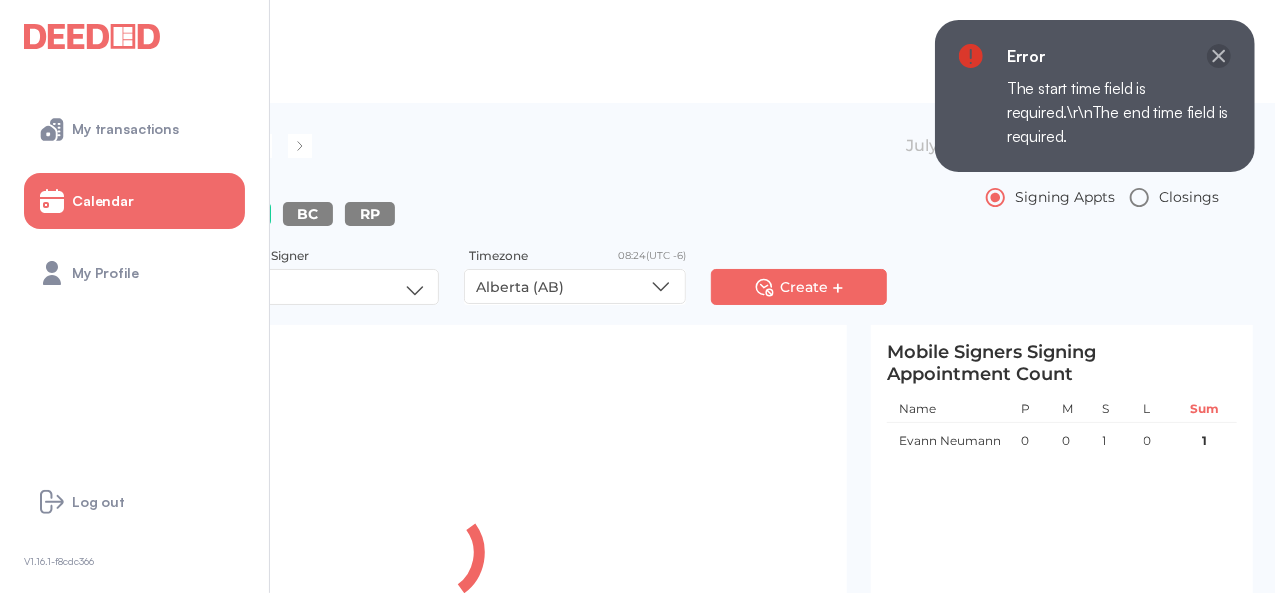 click at bounding box center (1219, 56) 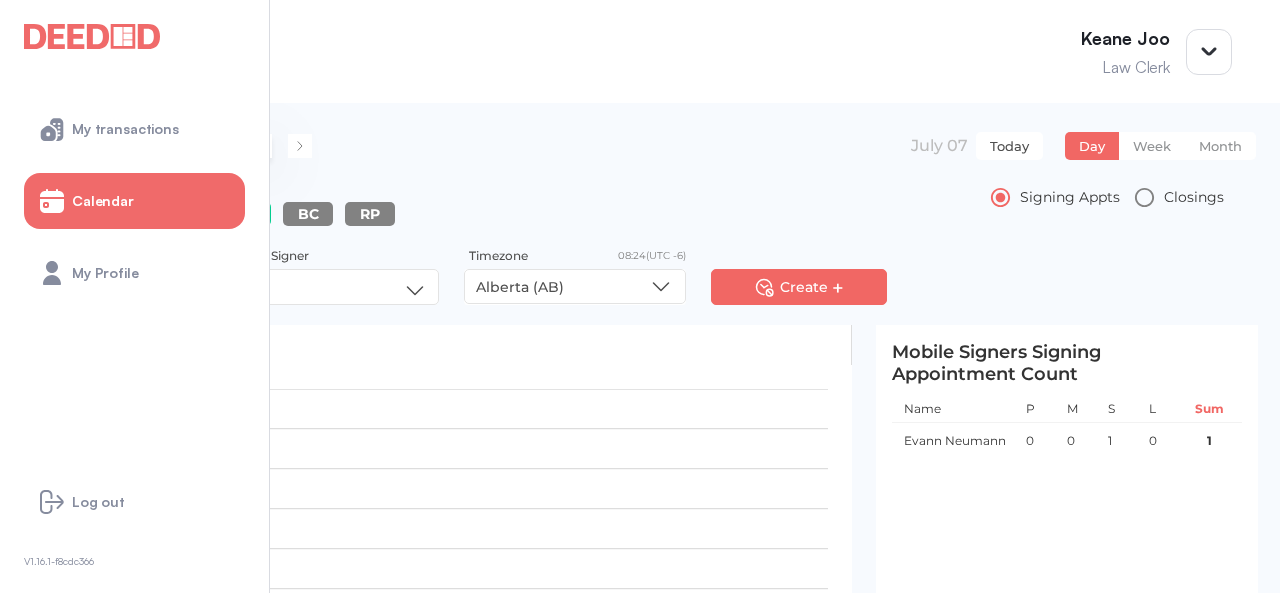 click at bounding box center [260, 146] 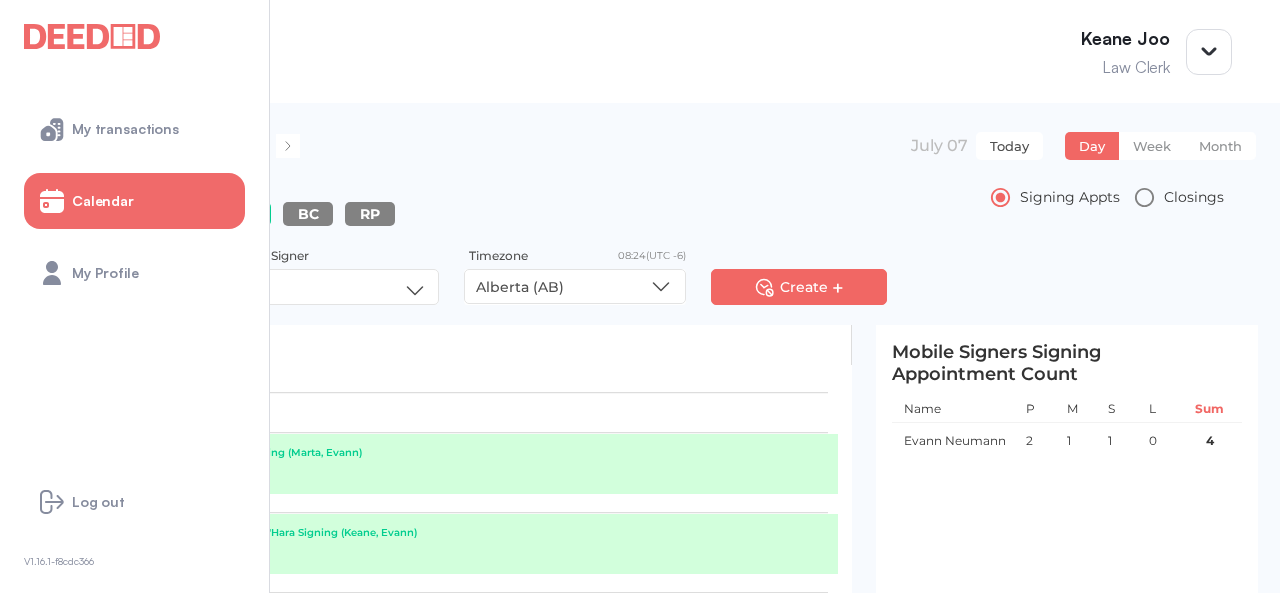 scroll, scrollTop: 400, scrollLeft: 0, axis: vertical 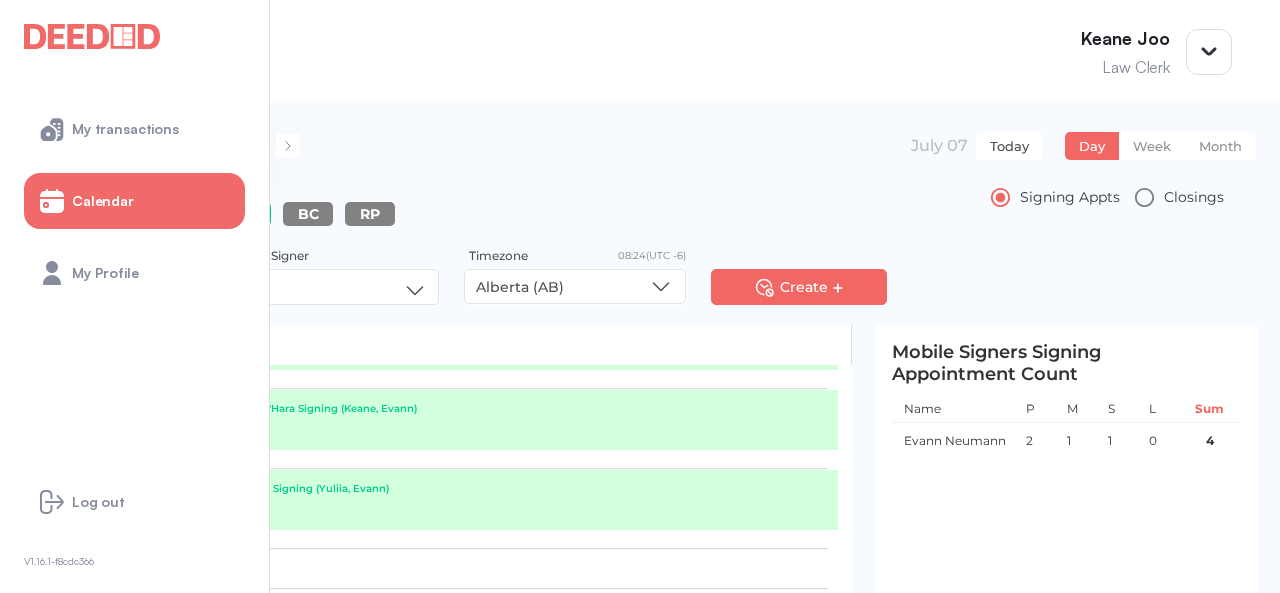 click at bounding box center [248, 146] 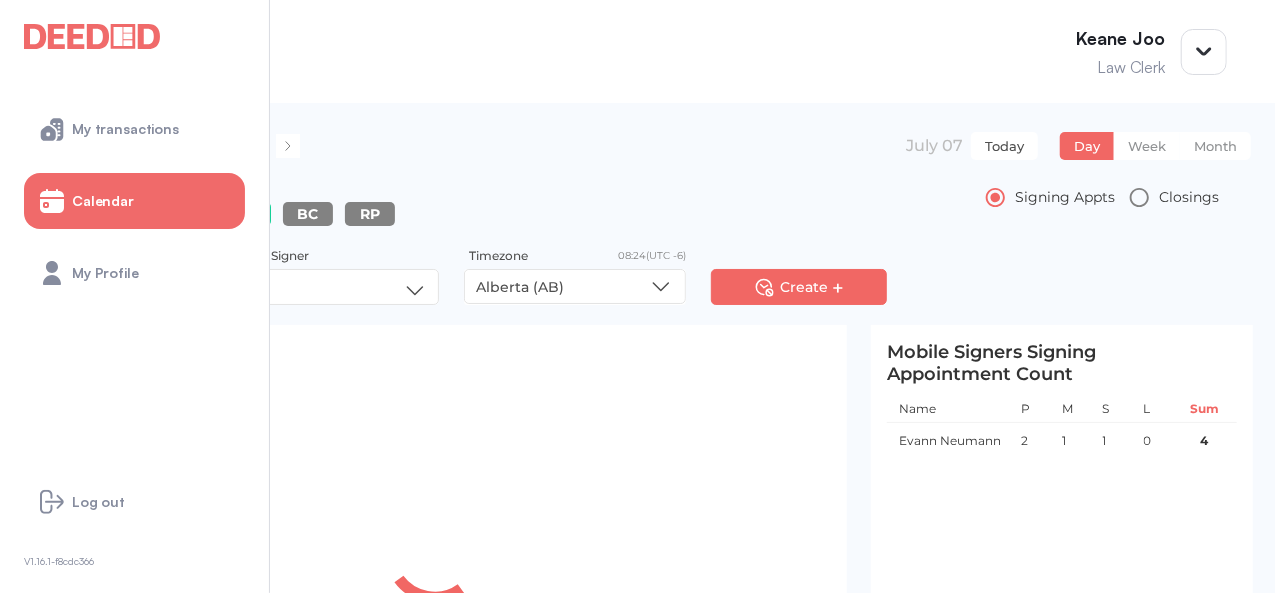 click on "**********" at bounding box center (647, 158) 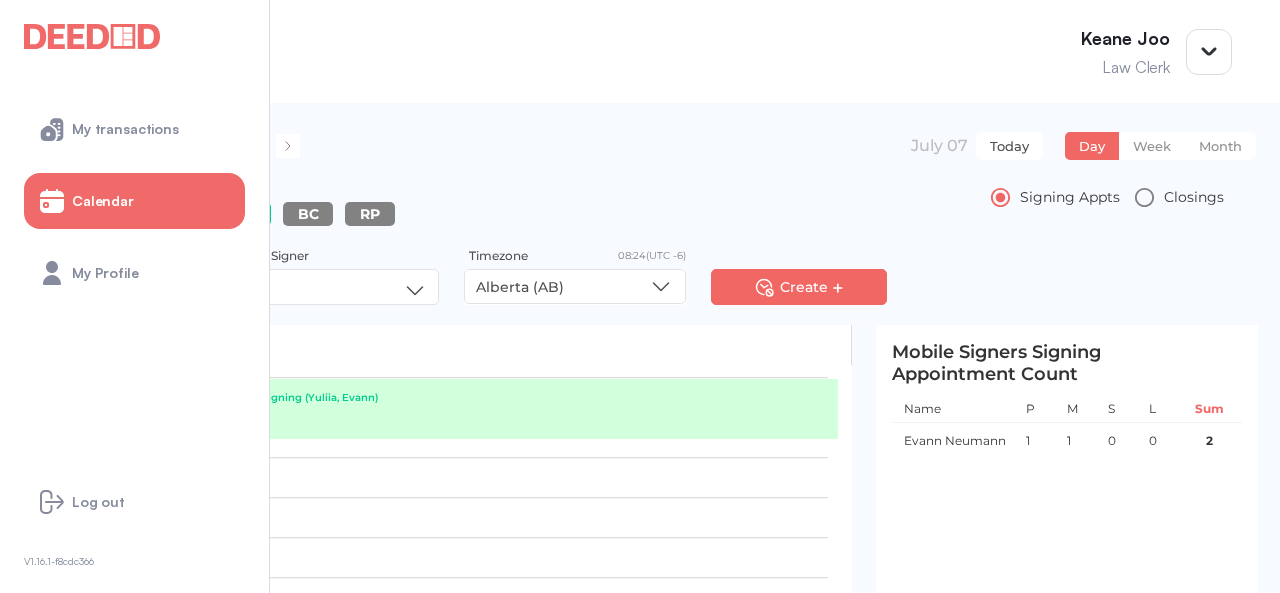 scroll, scrollTop: 300, scrollLeft: 0, axis: vertical 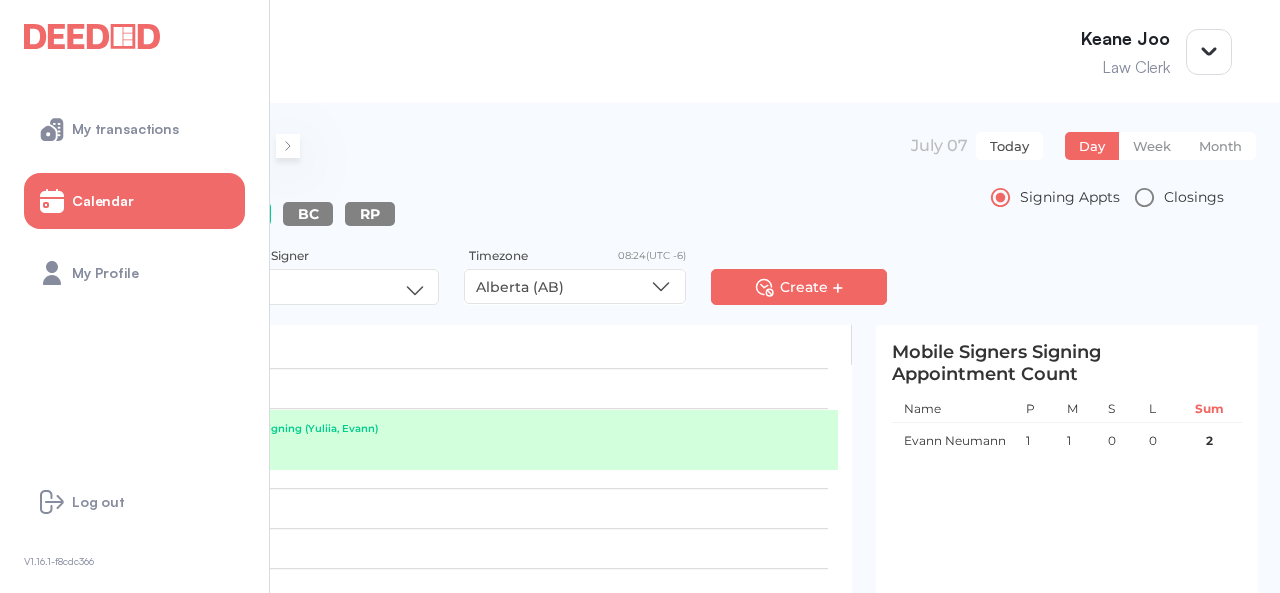click at bounding box center (288, 146) 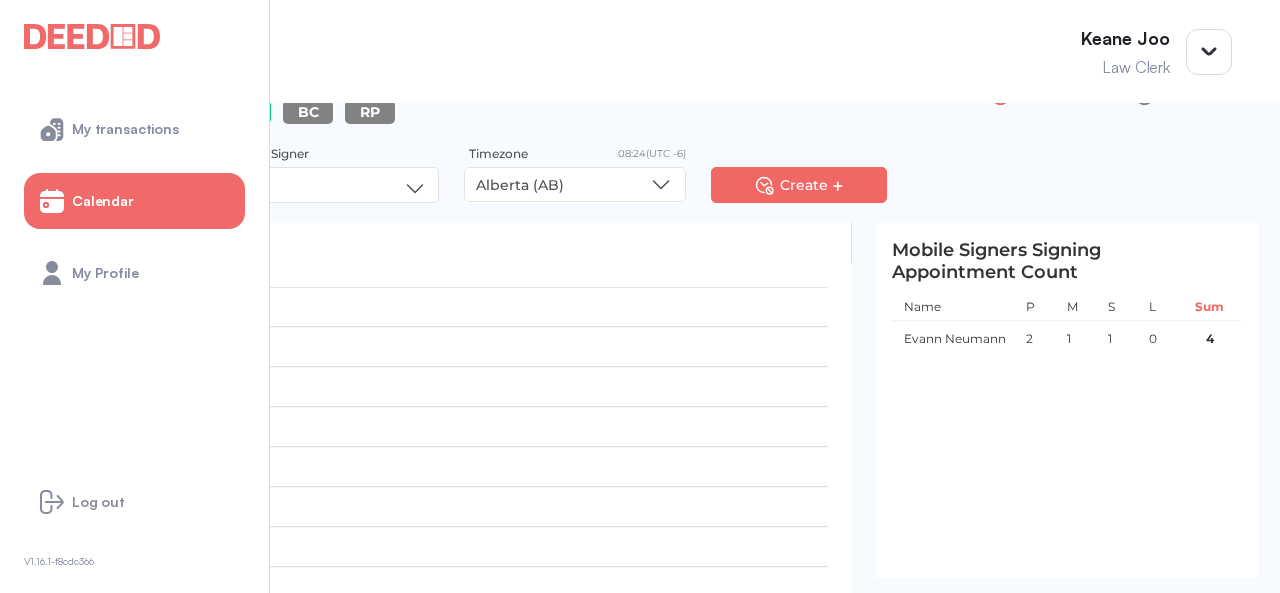 scroll, scrollTop: 105, scrollLeft: 0, axis: vertical 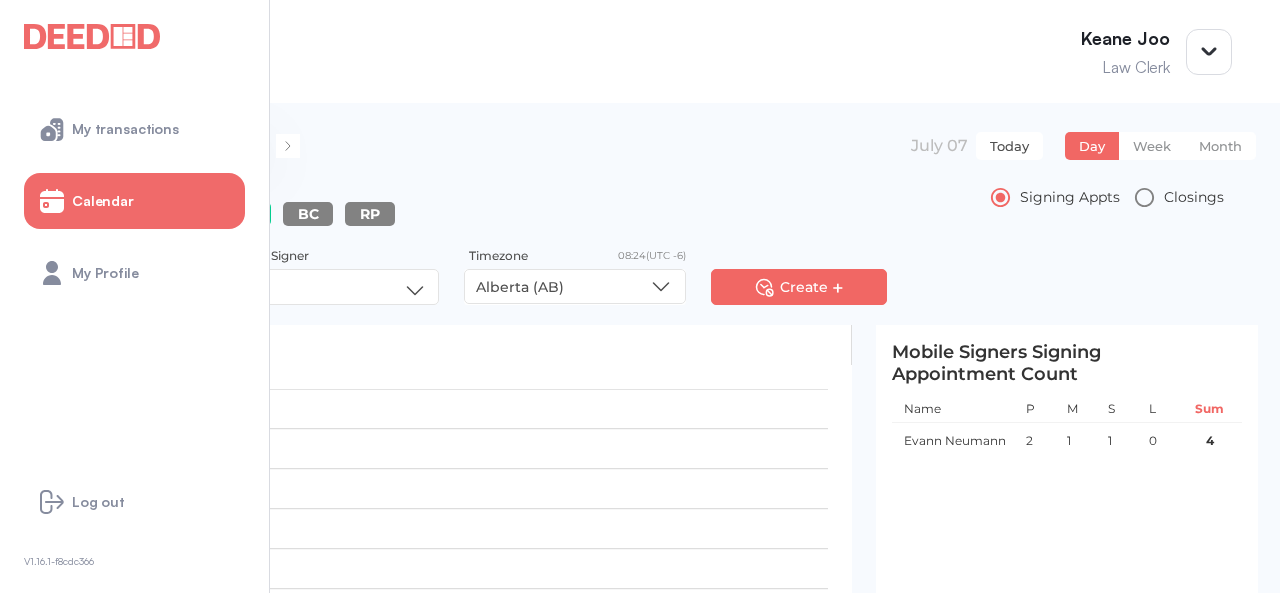 click at bounding box center (248, 146) 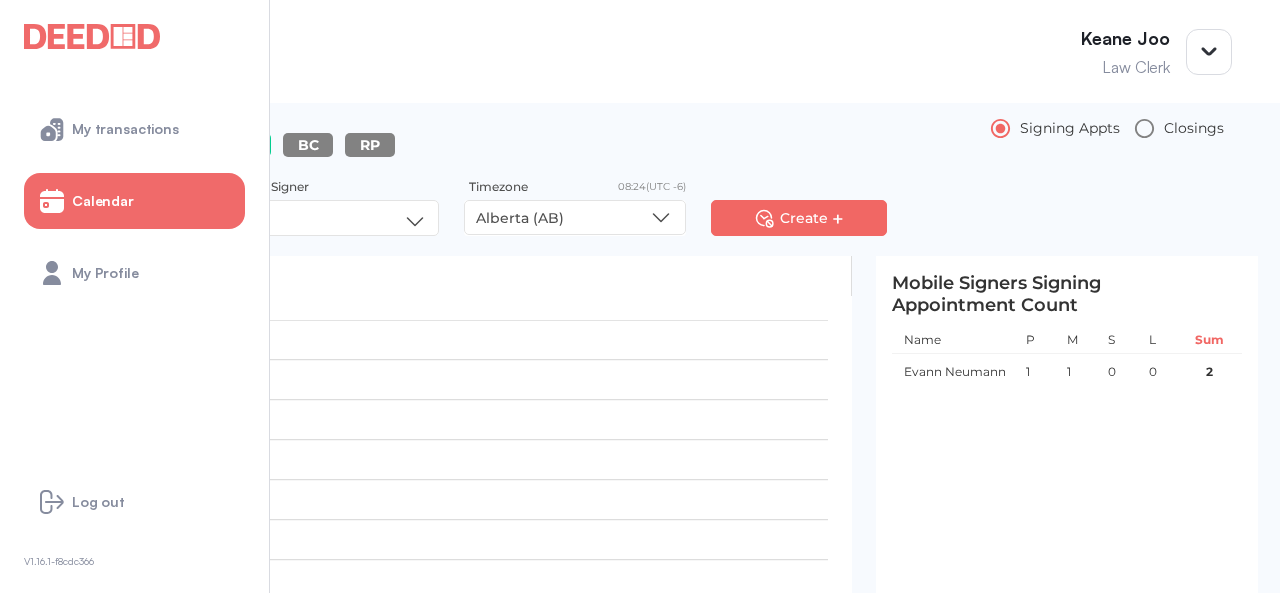 scroll, scrollTop: 105, scrollLeft: 0, axis: vertical 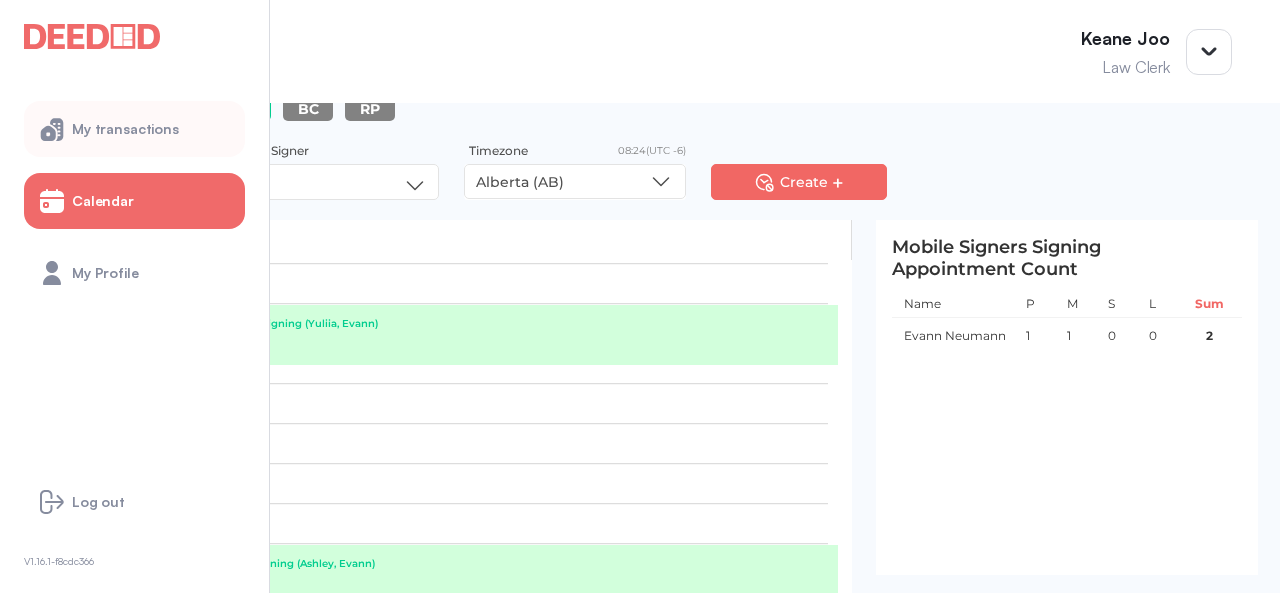 click on "My transactions" at bounding box center [134, 129] 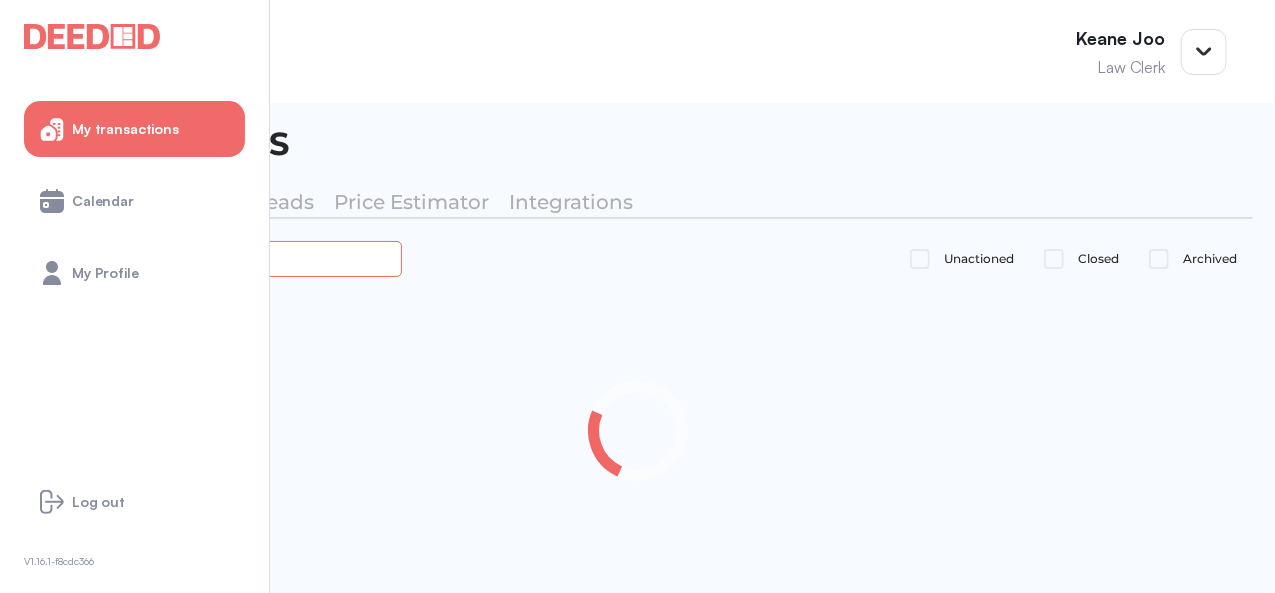 click at bounding box center (224, 258) 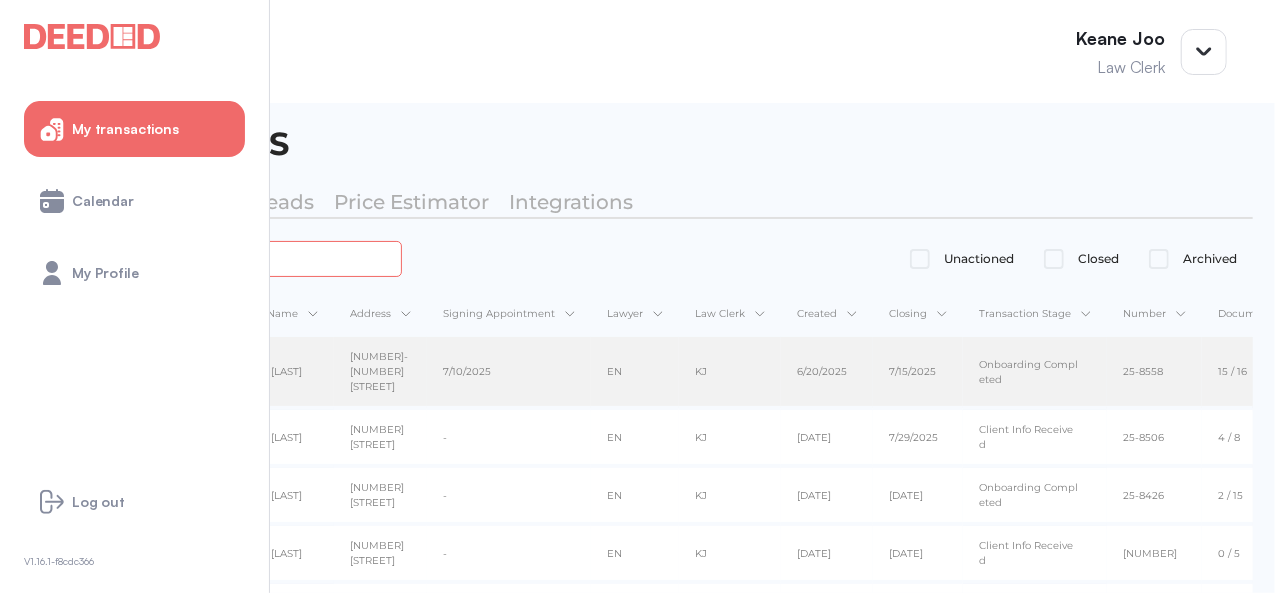 type on "***" 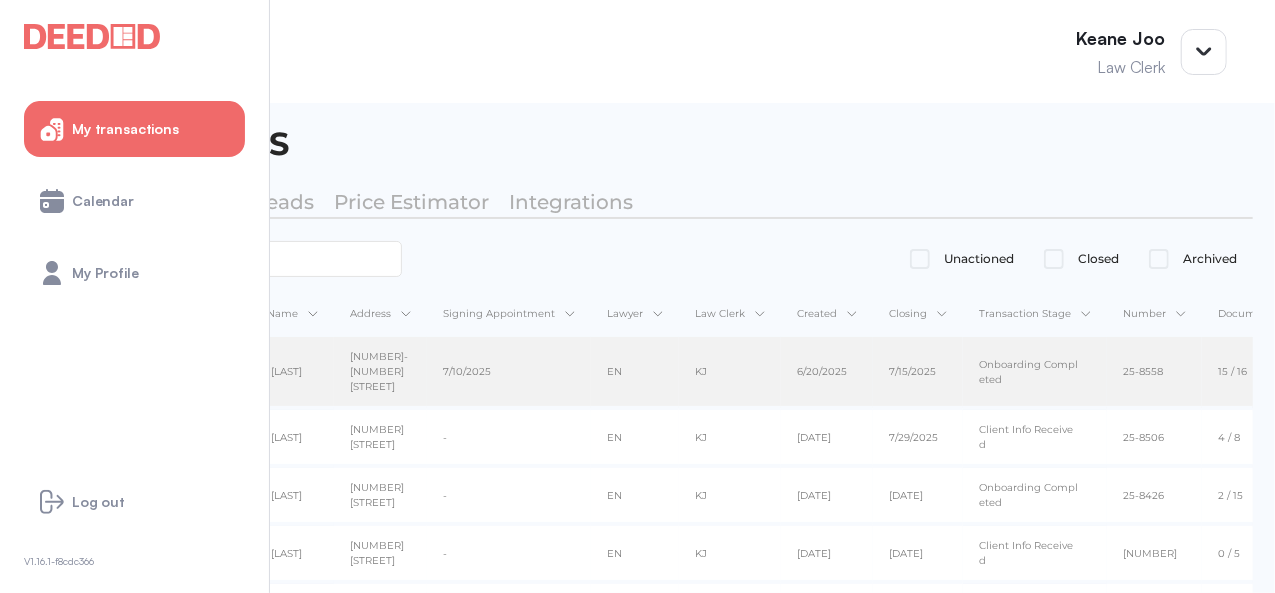 click on "[FIRST] [LAST]" at bounding box center (276, 371) 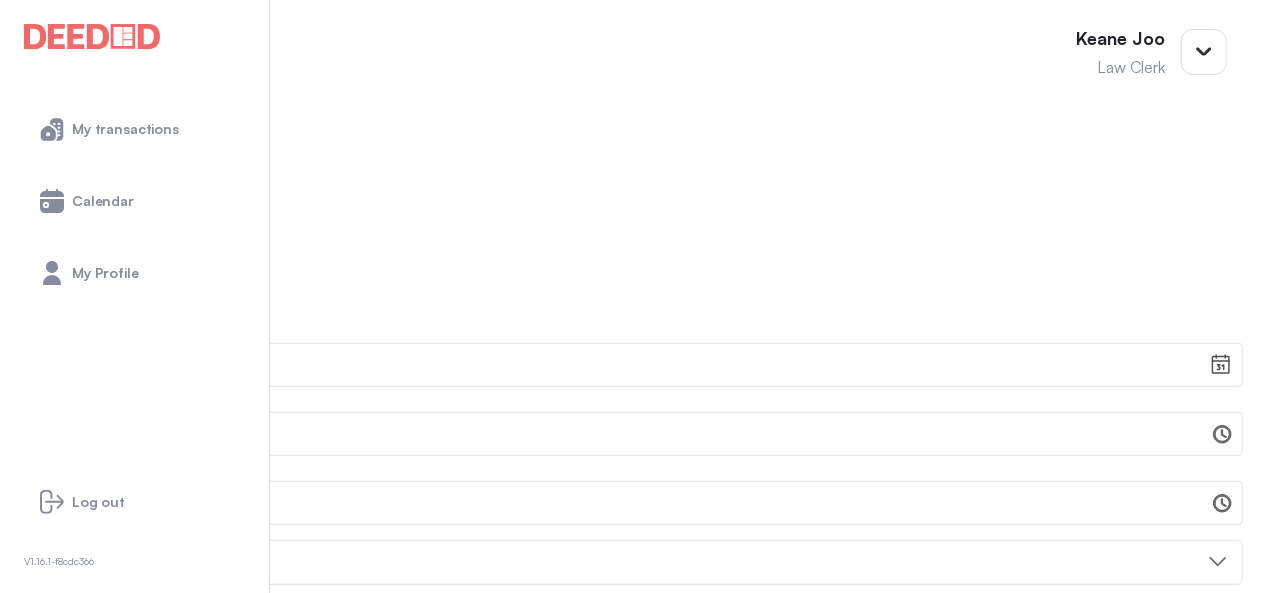 scroll, scrollTop: 600, scrollLeft: 0, axis: vertical 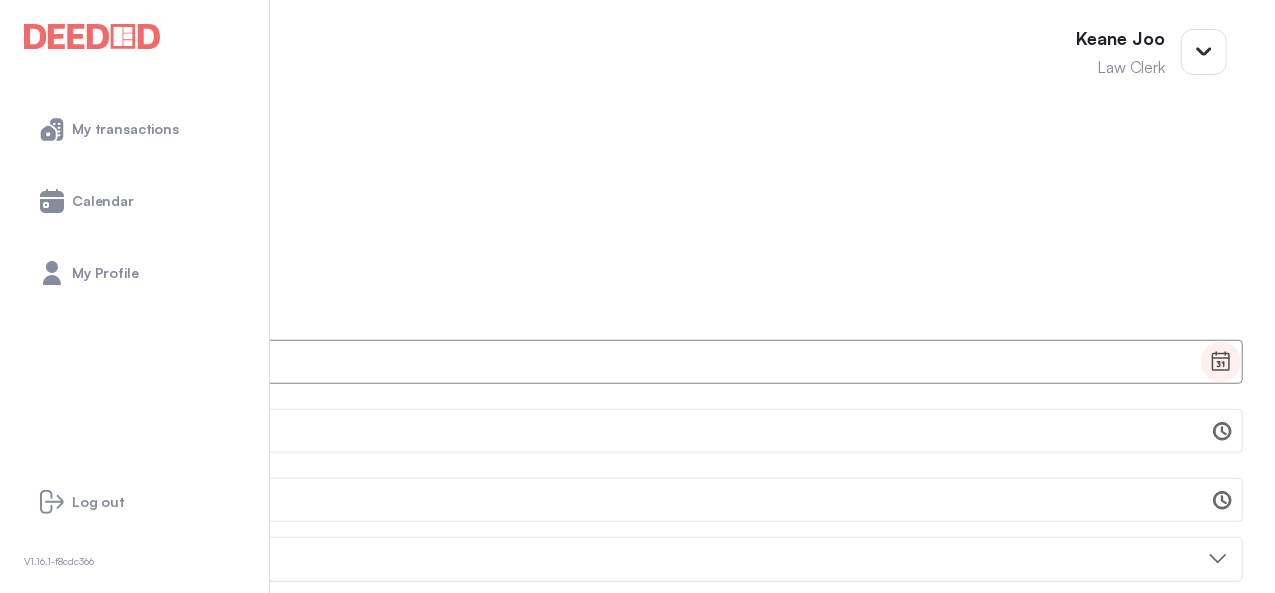 click at bounding box center (1221, 362) 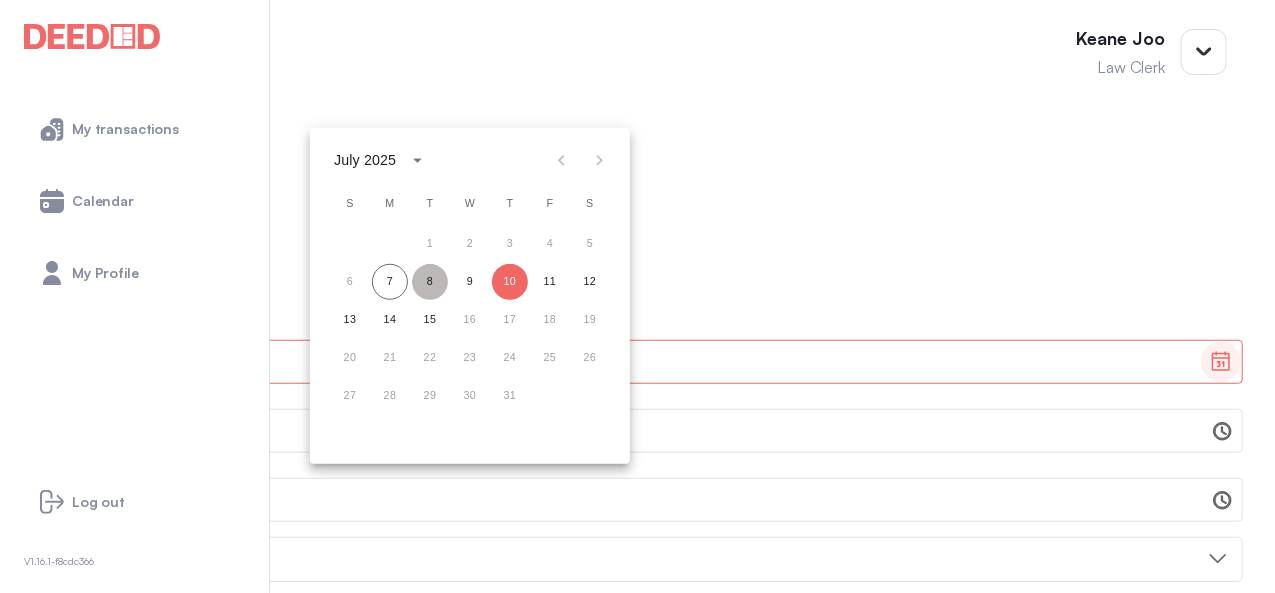 click on "8" at bounding box center [430, 244] 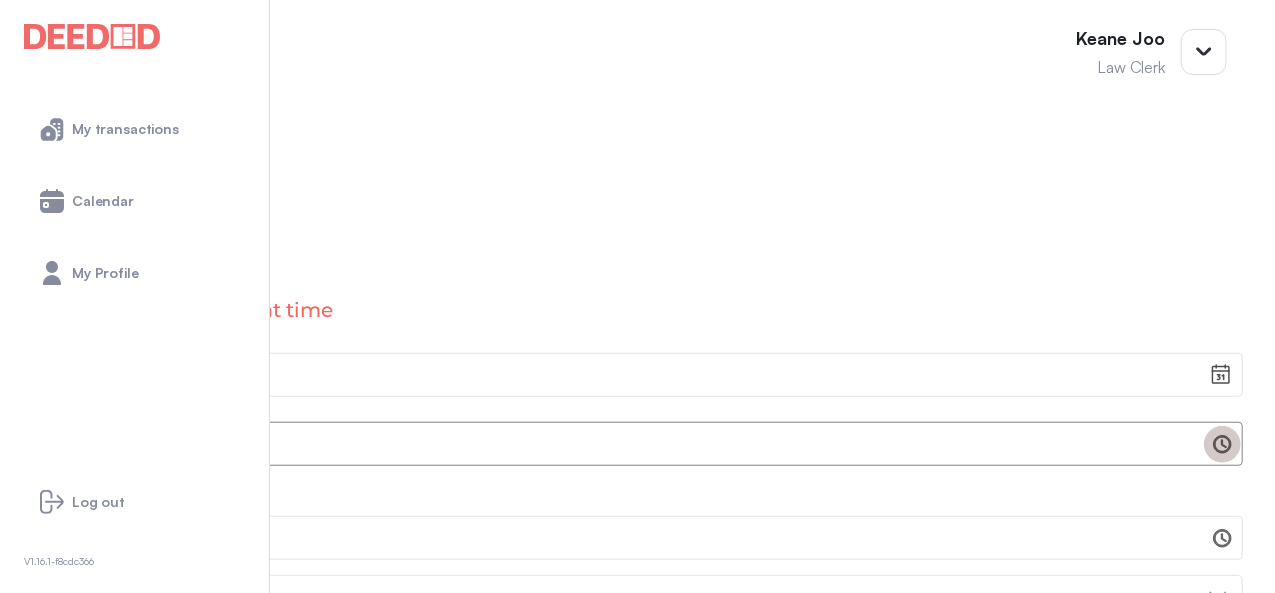 click on "Start Time ​ This time is busy" at bounding box center [1222, 444] 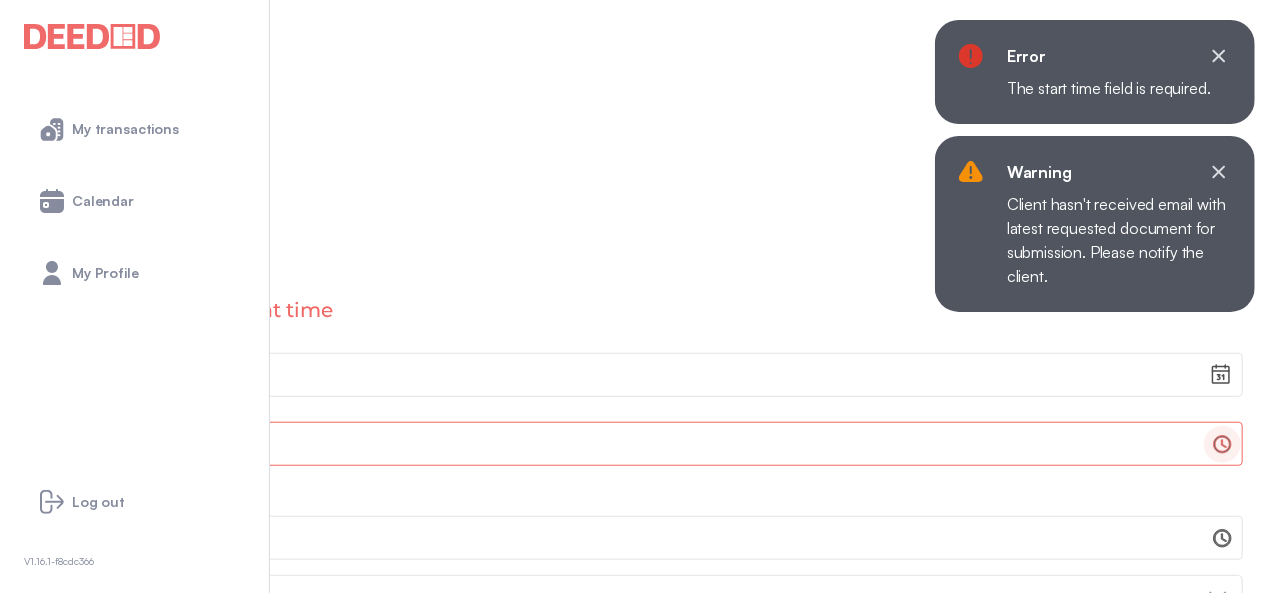 scroll, scrollTop: 4600, scrollLeft: 0, axis: vertical 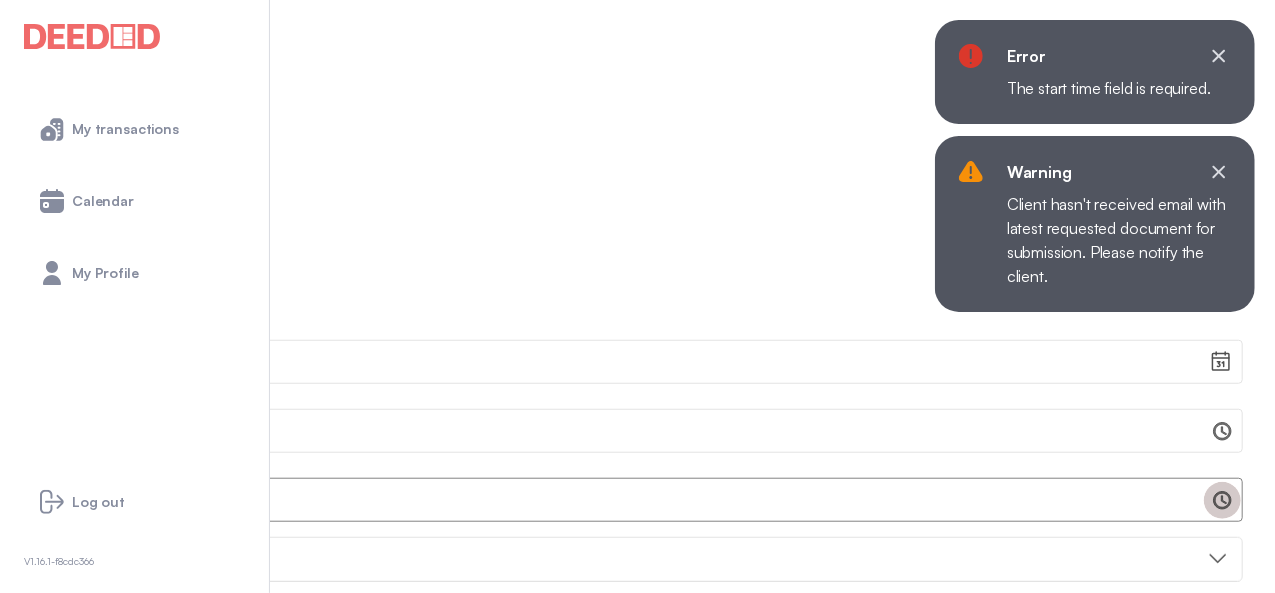 click at bounding box center (1222, 500) 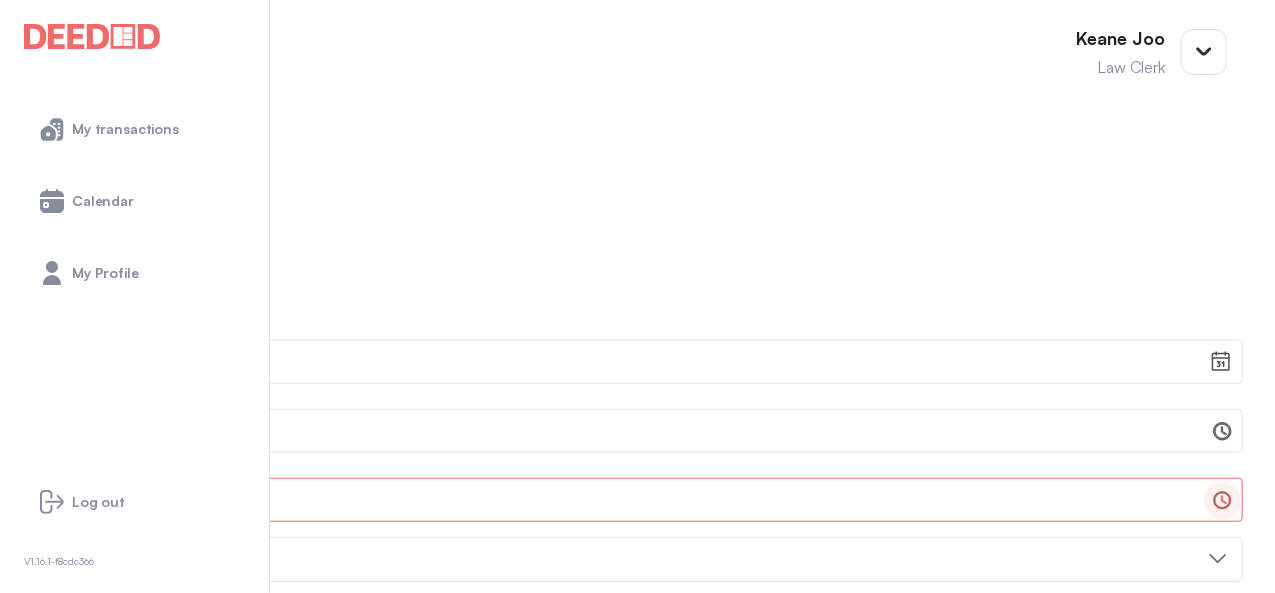 click on "10:30 AM" at bounding box center [735, 1833] 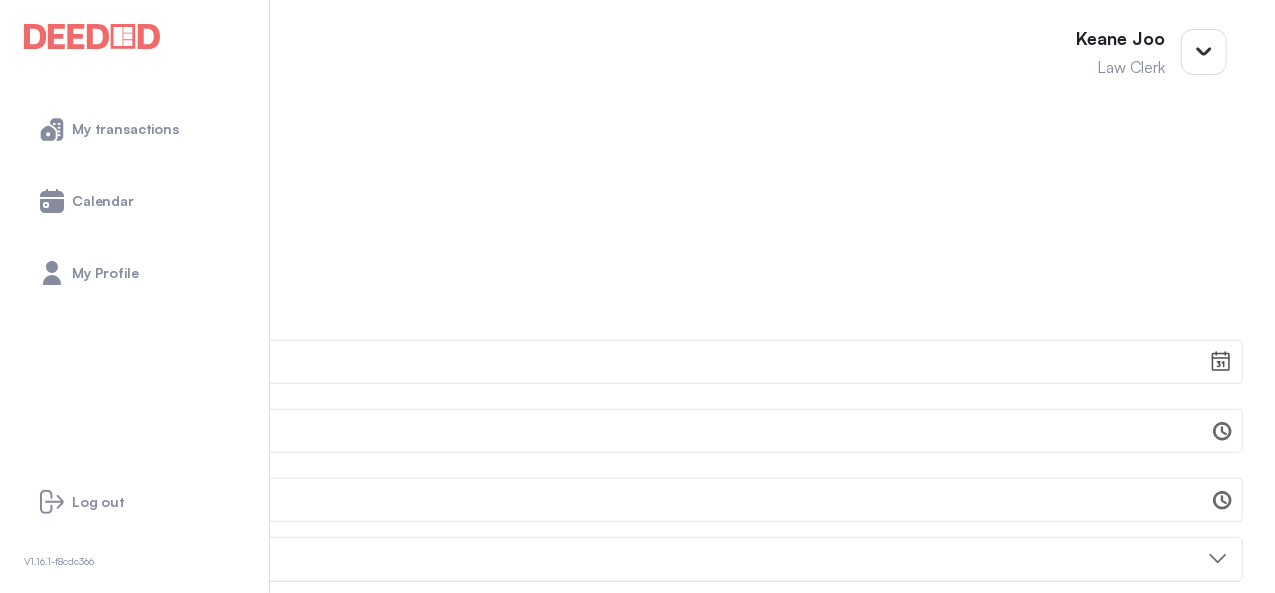 scroll, scrollTop: 4967, scrollLeft: 0, axis: vertical 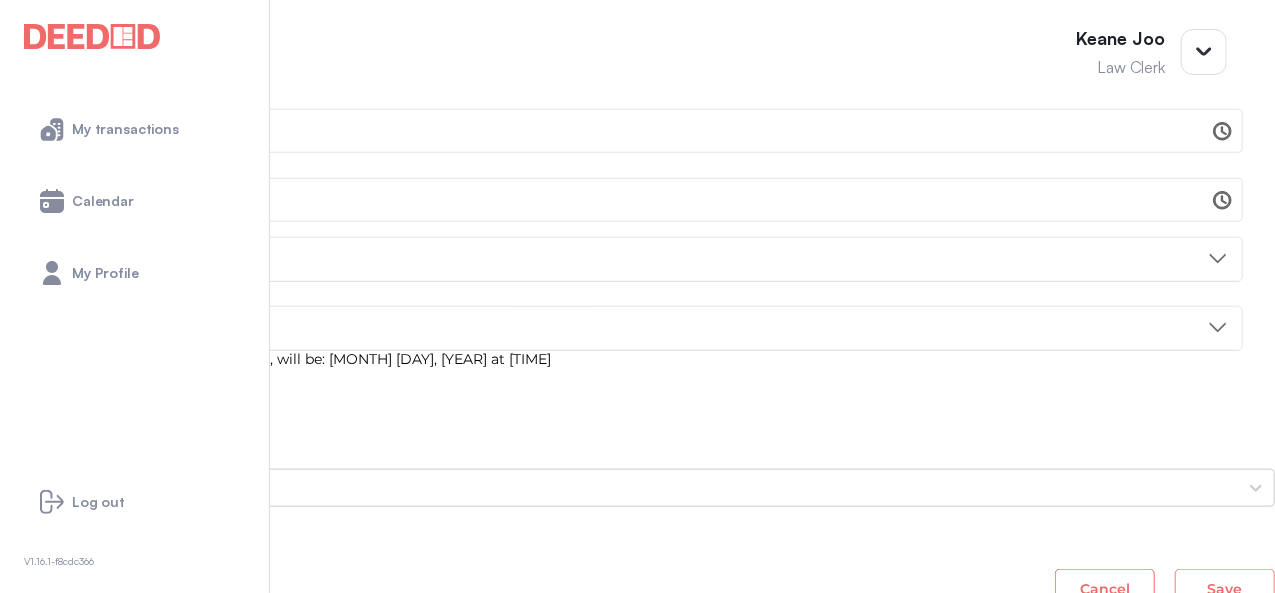 click on "Save" at bounding box center (1225, 589) 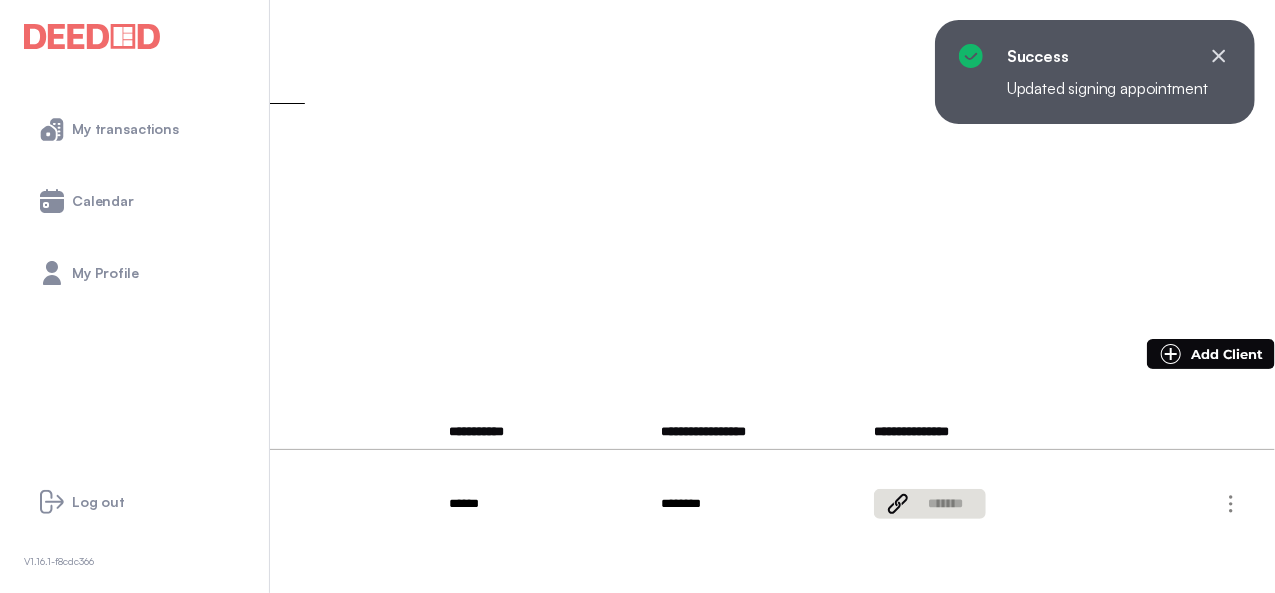 scroll, scrollTop: 100, scrollLeft: 0, axis: vertical 